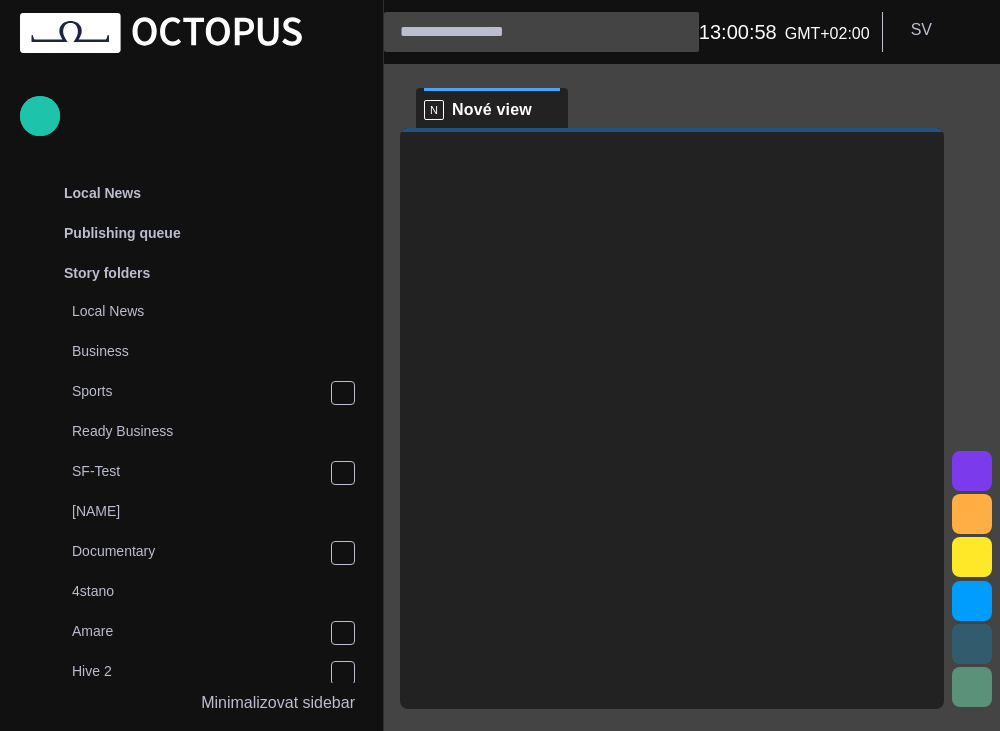 scroll, scrollTop: 0, scrollLeft: 0, axis: both 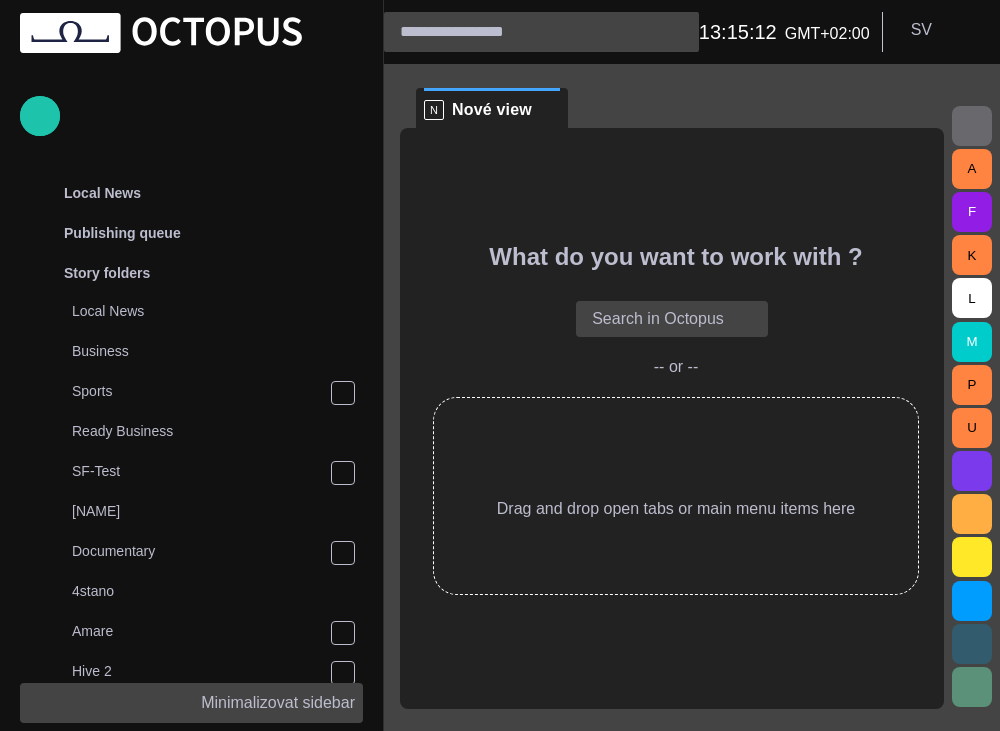 click on "Minimalizovat sidebar" at bounding box center (278, 703) 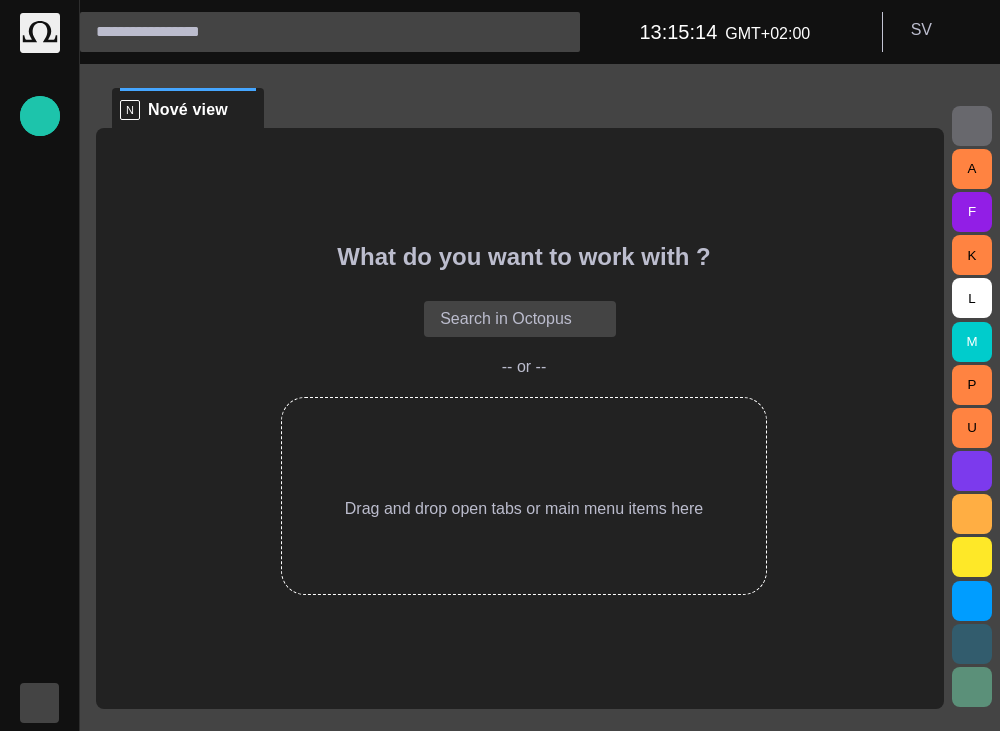 click at bounding box center [40, 703] 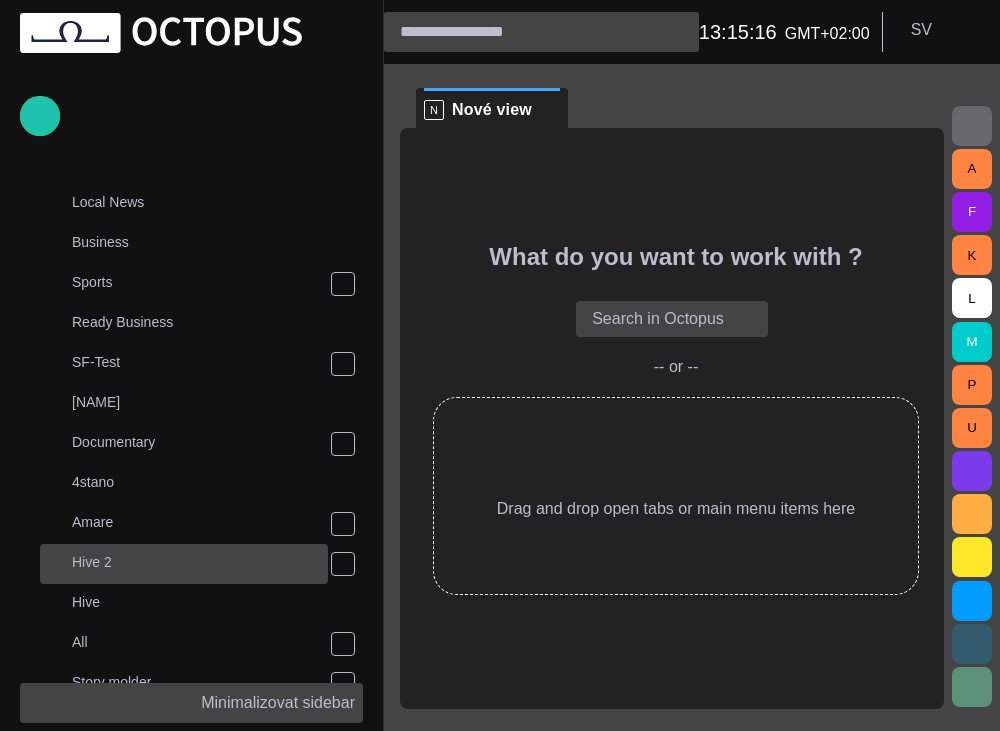 scroll, scrollTop: 245, scrollLeft: 0, axis: vertical 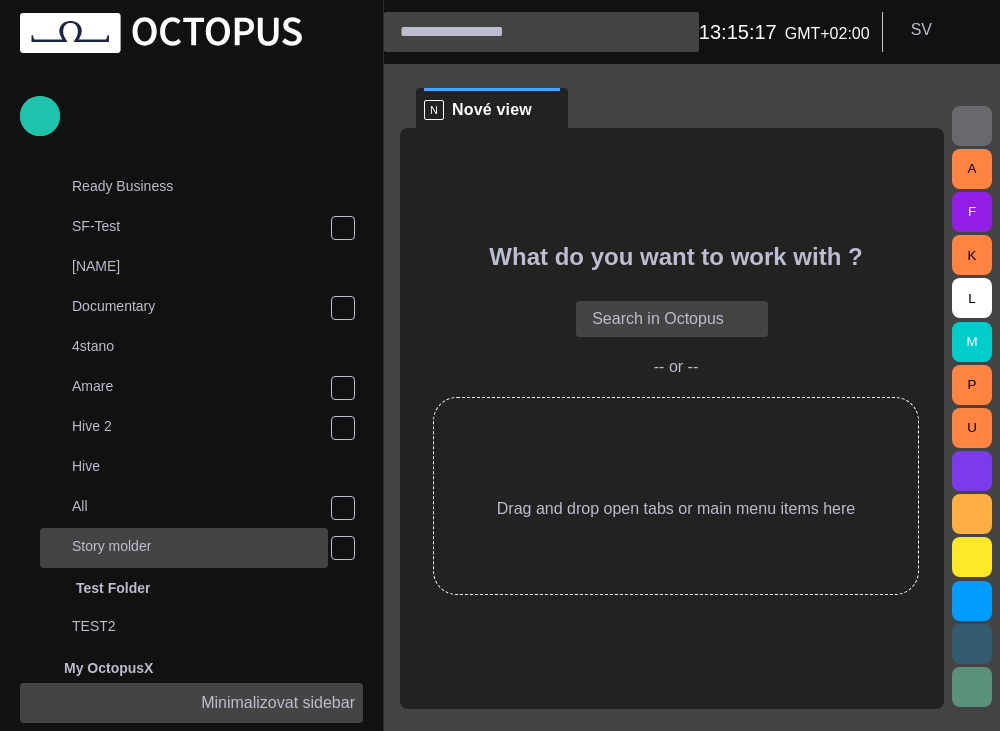 click on "Story molder" at bounding box center (186, 546) 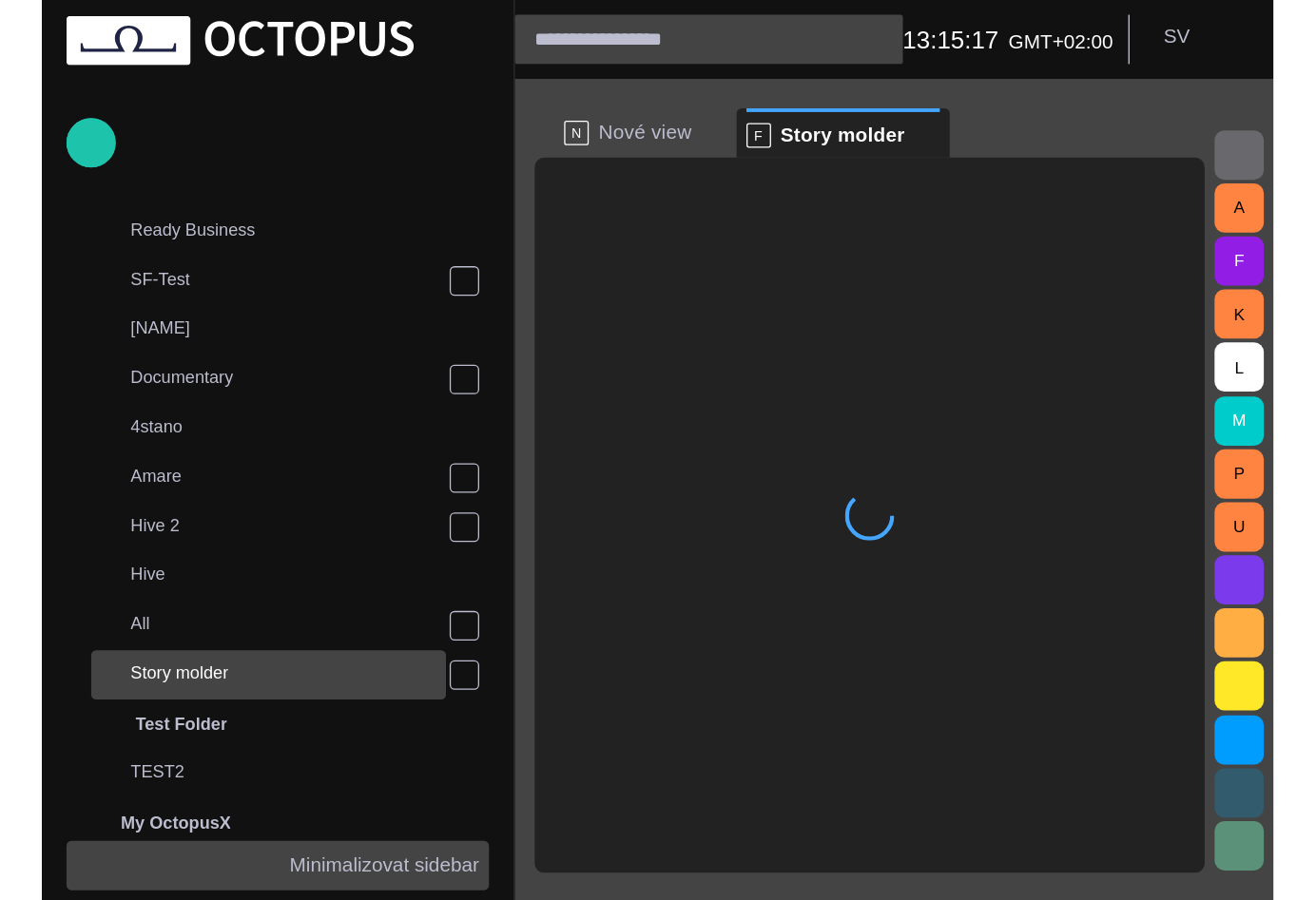 scroll, scrollTop: 76, scrollLeft: 0, axis: vertical 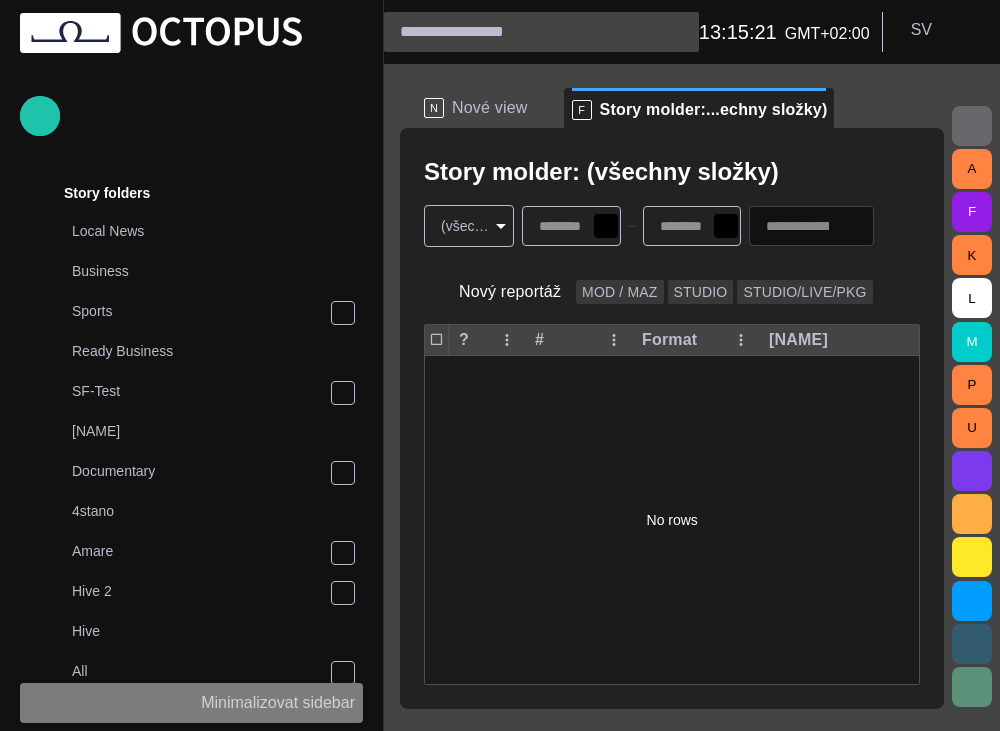 click on "Minimalizovat sidebar" at bounding box center (278, 703) 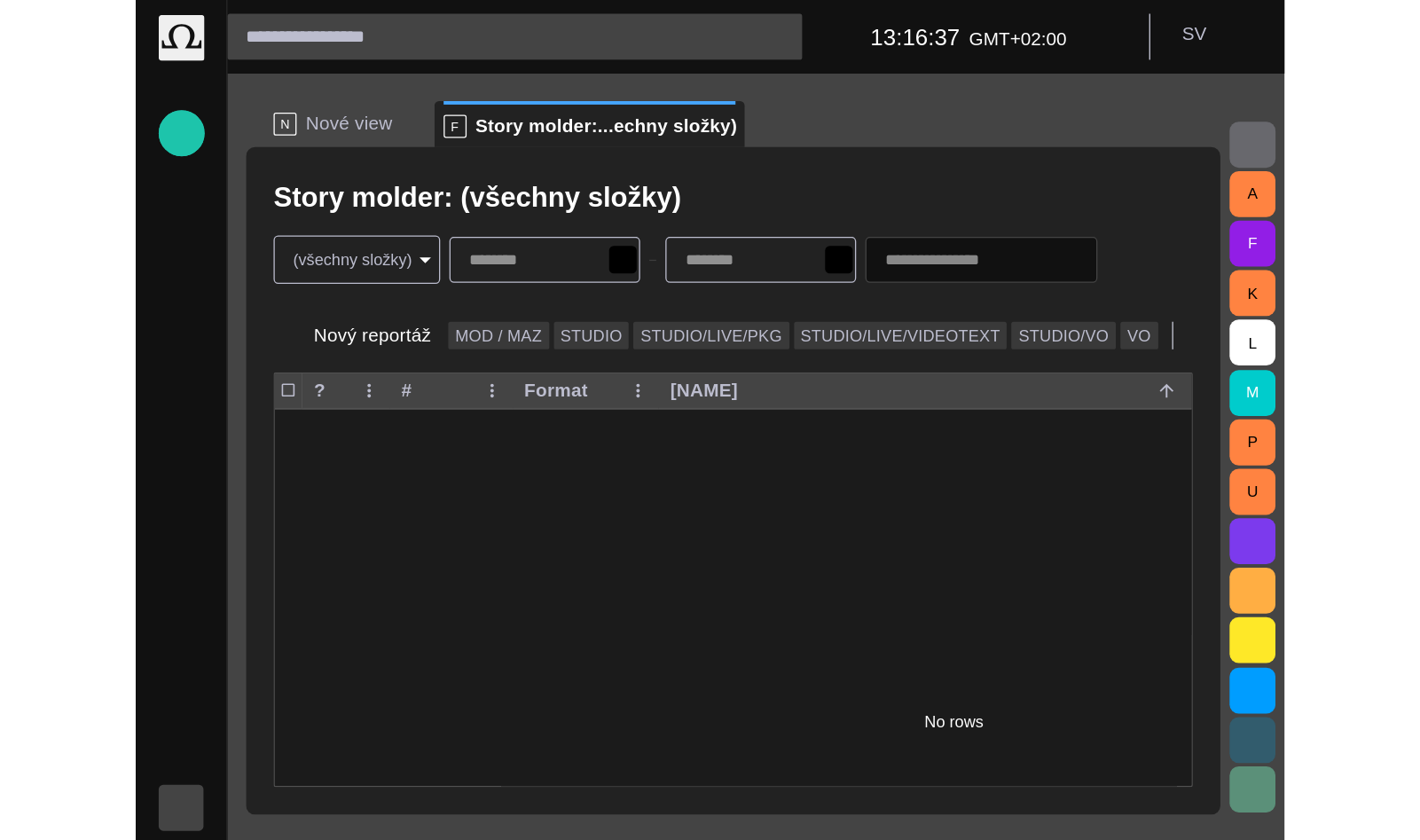 scroll, scrollTop: 0, scrollLeft: 0, axis: both 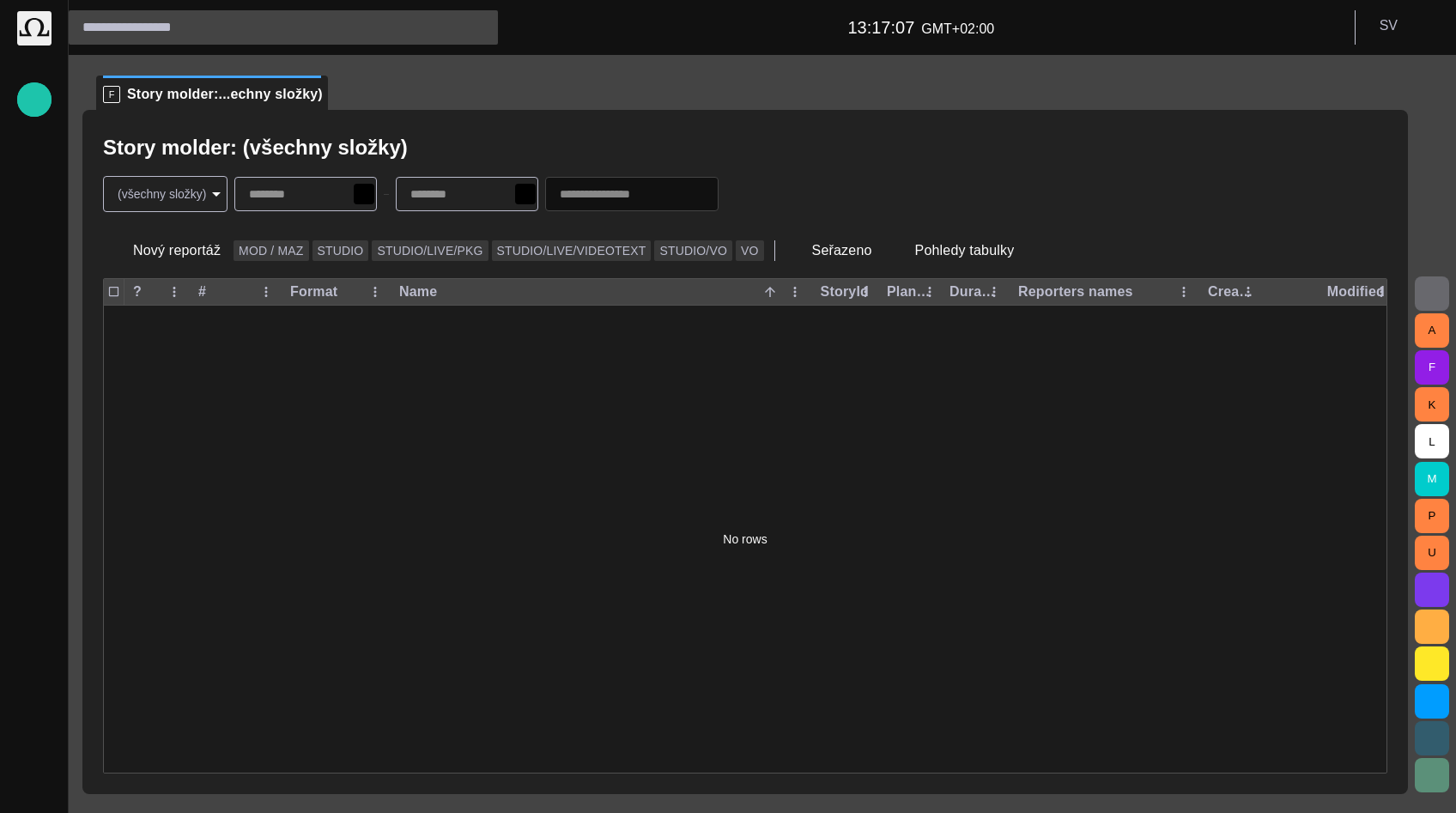 click on "Story Rundown Local News Publishing queue Story folders My OctopusX Social Media Media Media-test with filter Karel's media (playout) Rundowns Rundowns 2 Editorial Admin Administration https://apnews.com/ AI Assistant Octopus 13:17:07 GMT+02:00 S V F Story molder:...echny složky) Story molder: (všechny složky)  (všechny složky) * Nový reportáž MOD / MAZ STUDIO STUDIO/LIVE/PKG STUDIO/LIVE/VIDEOTEXT STUDIO/VO VO Seřazeno Pohledy tabulky ? # Format Name StoryId Plan dur Duration Reporters names Created by Modified No rows A F K L M P U
Press space bar to start a drag.
When dragging you can use the arrow keys to move the item around and escape to cancel.
Some screen readers may require you to be in focus mode or to use your pass through key" at bounding box center (728, 406) 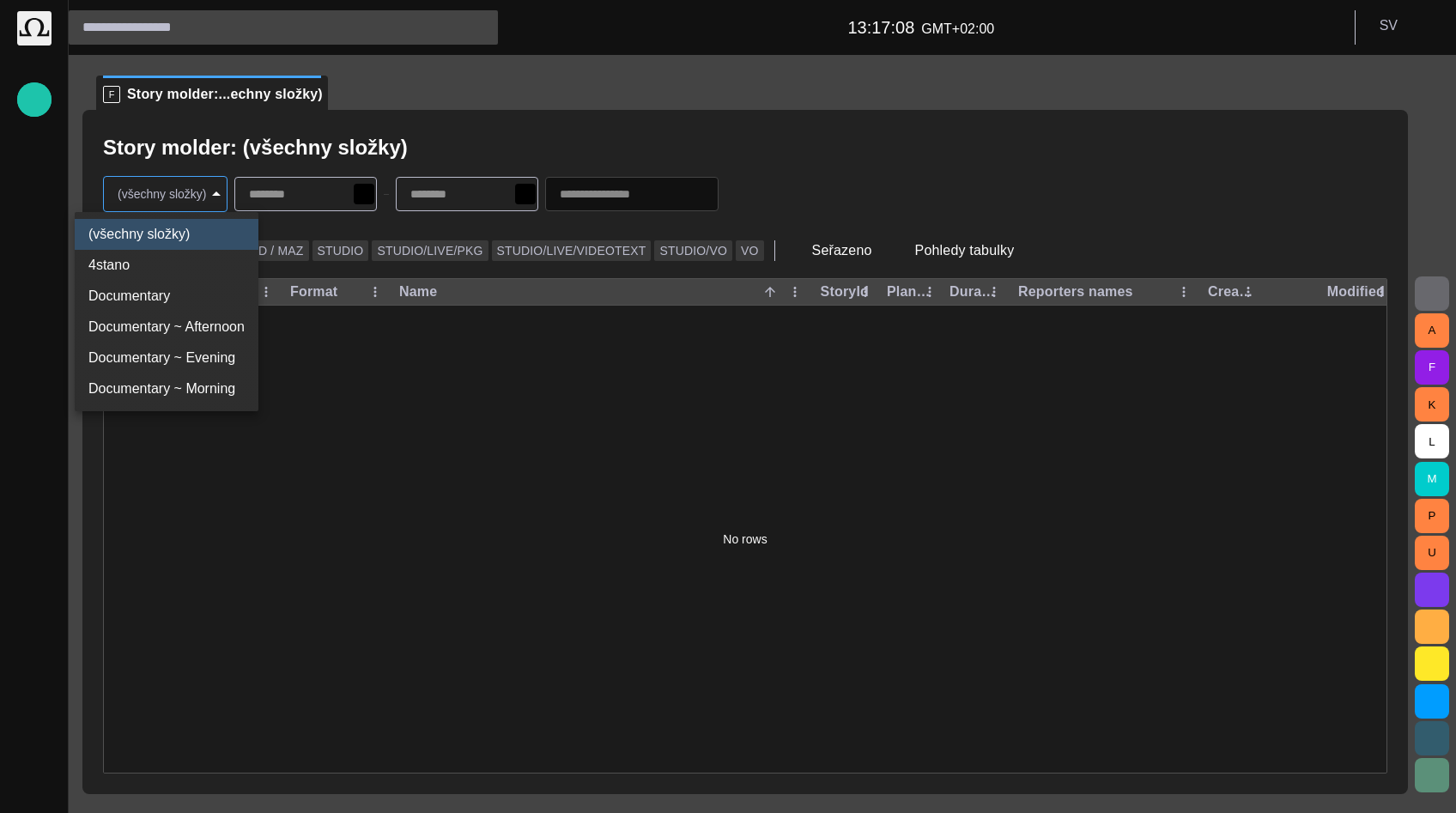 click on "Documentary" at bounding box center [167, 296] 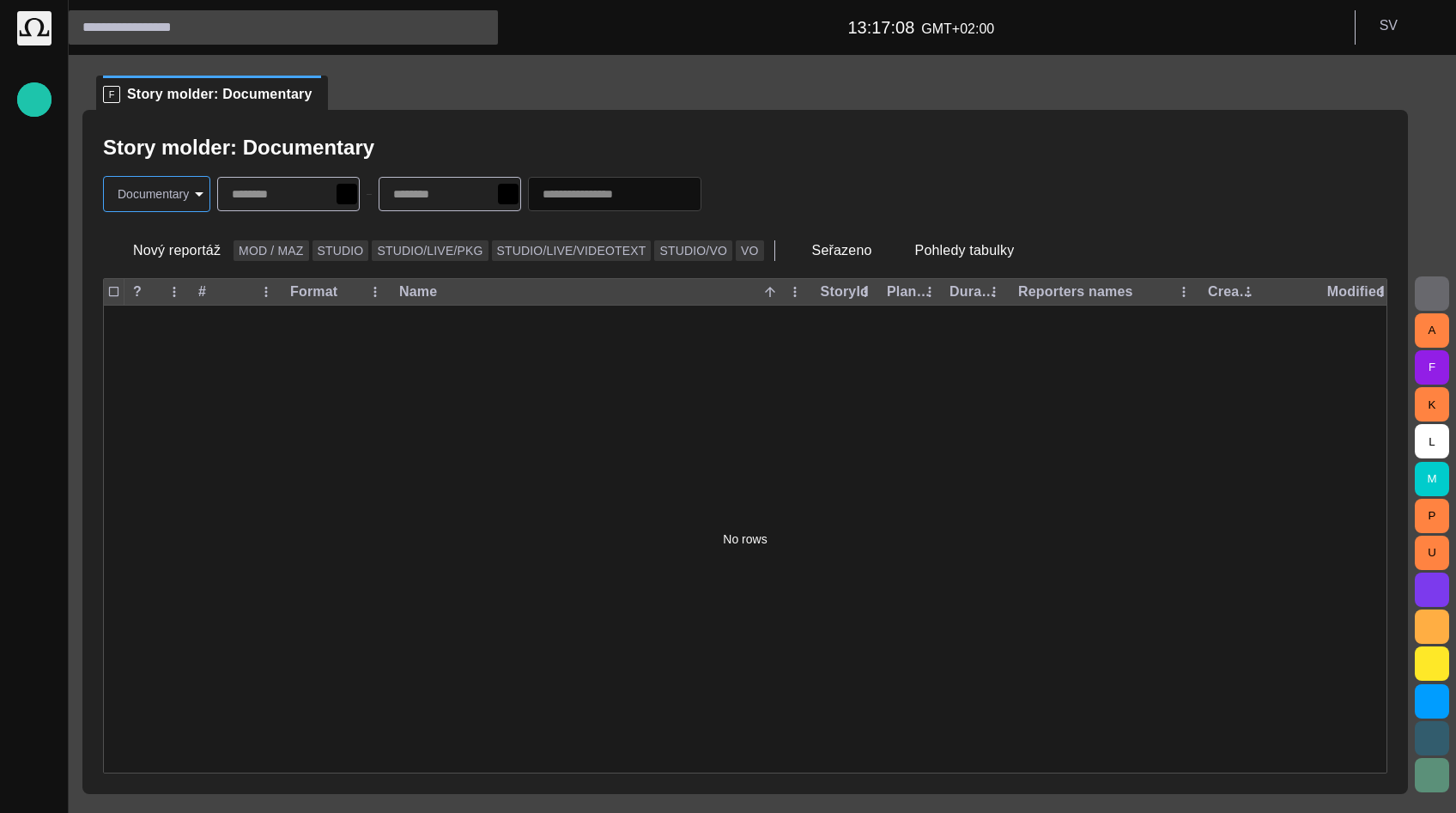 type on "********" 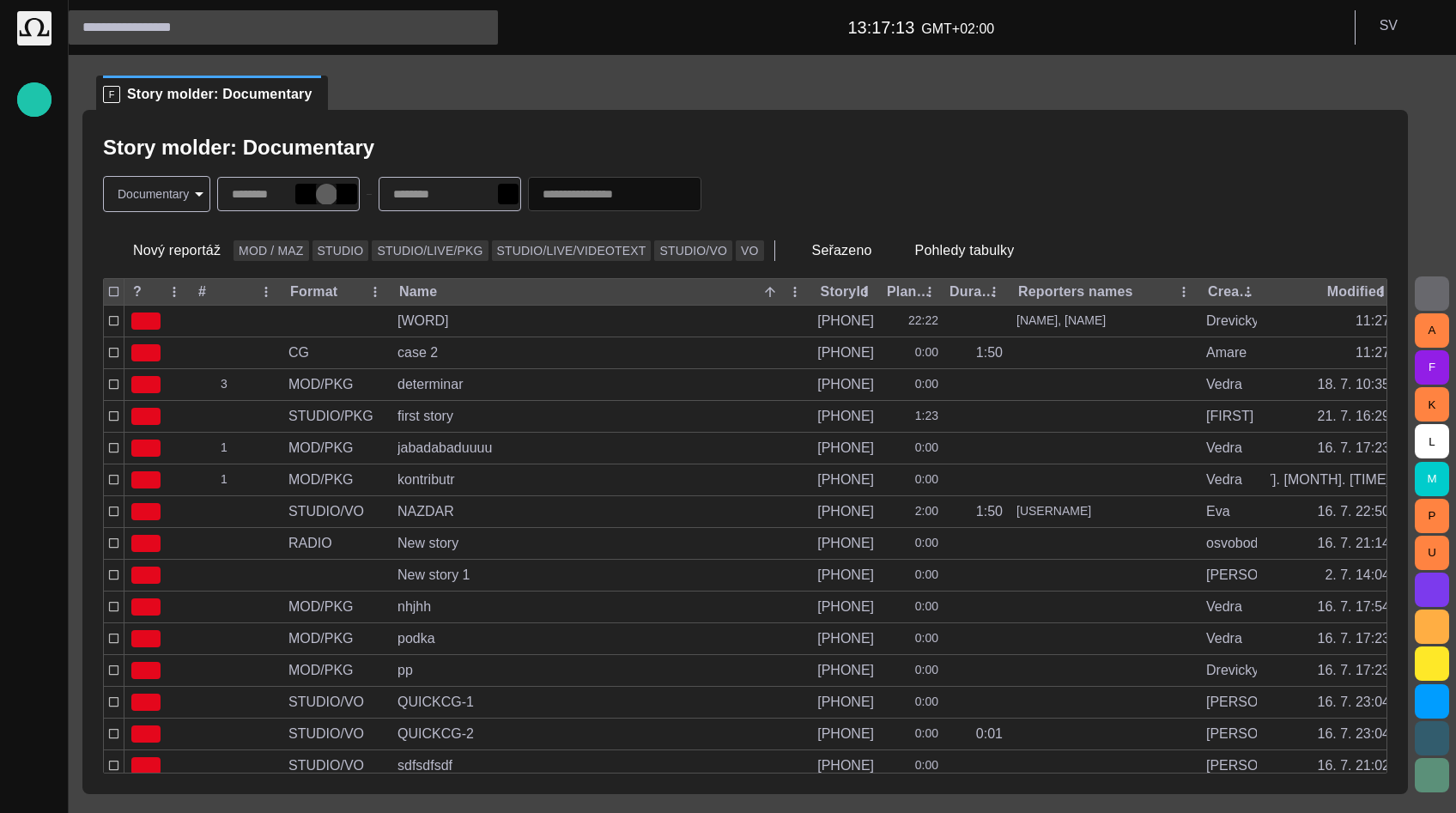 click at bounding box center (326, 194) 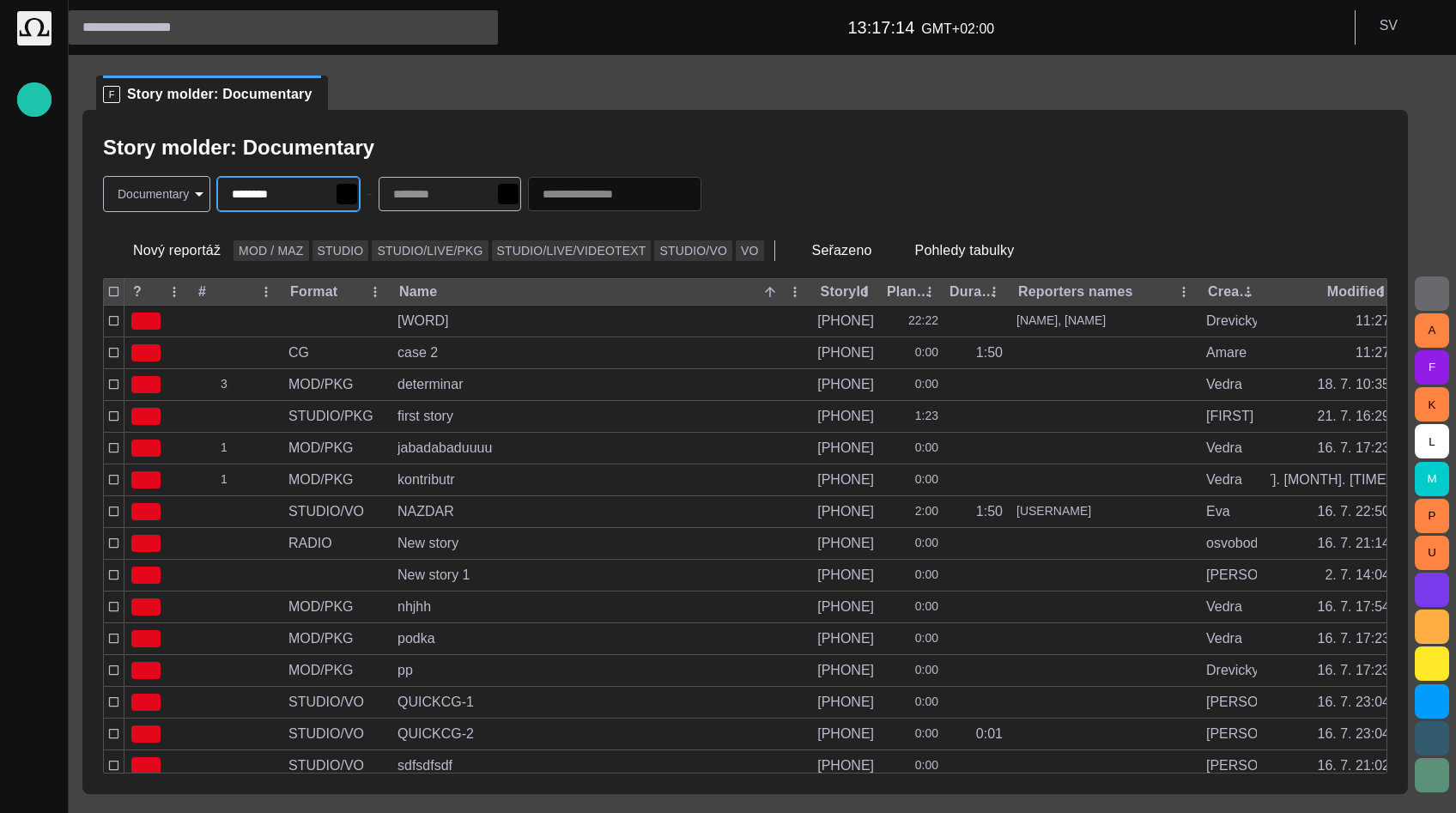 click on "F Story molder: Documentary" at bounding box center [735, 93] 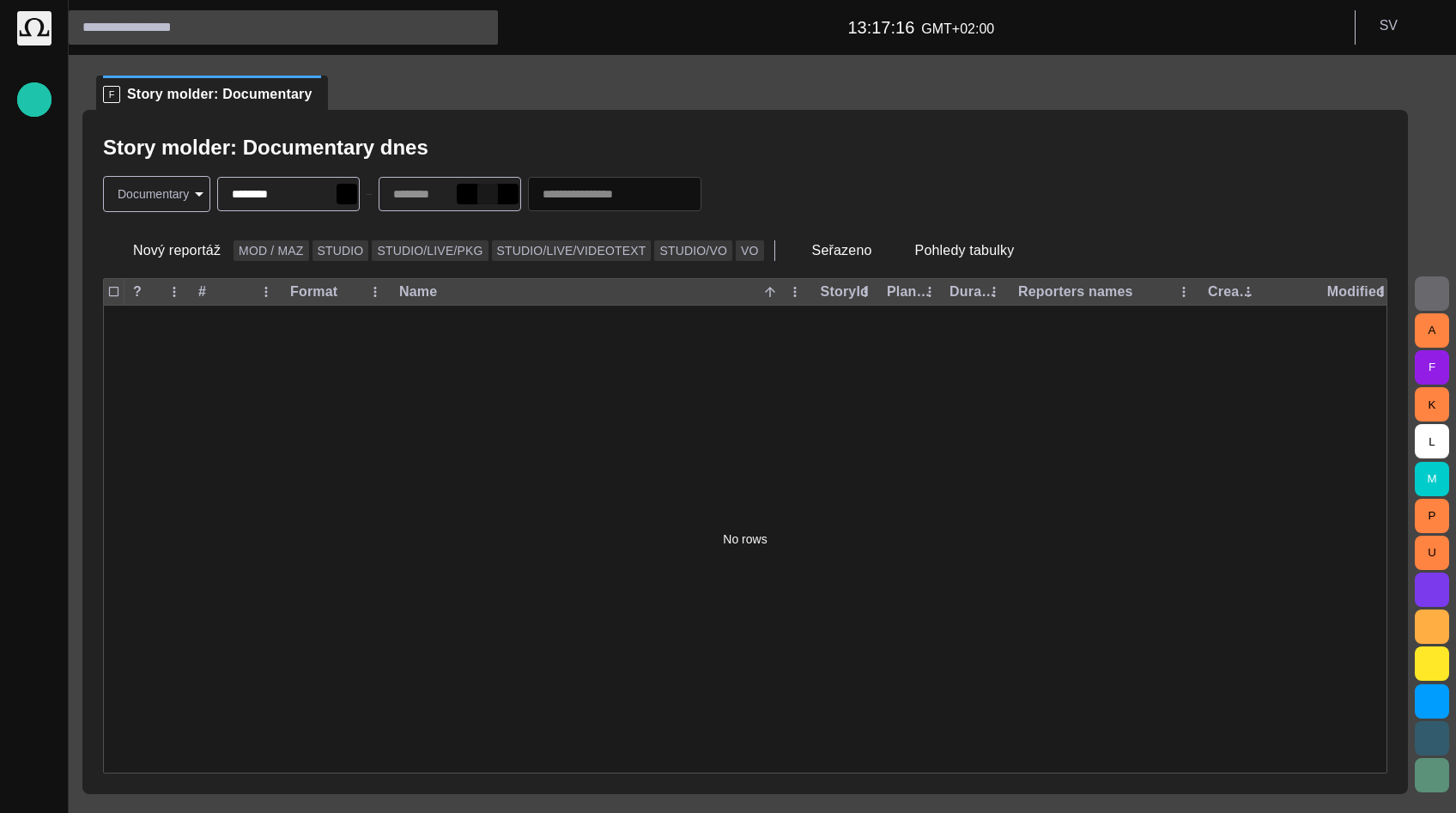click at bounding box center [488, 194] 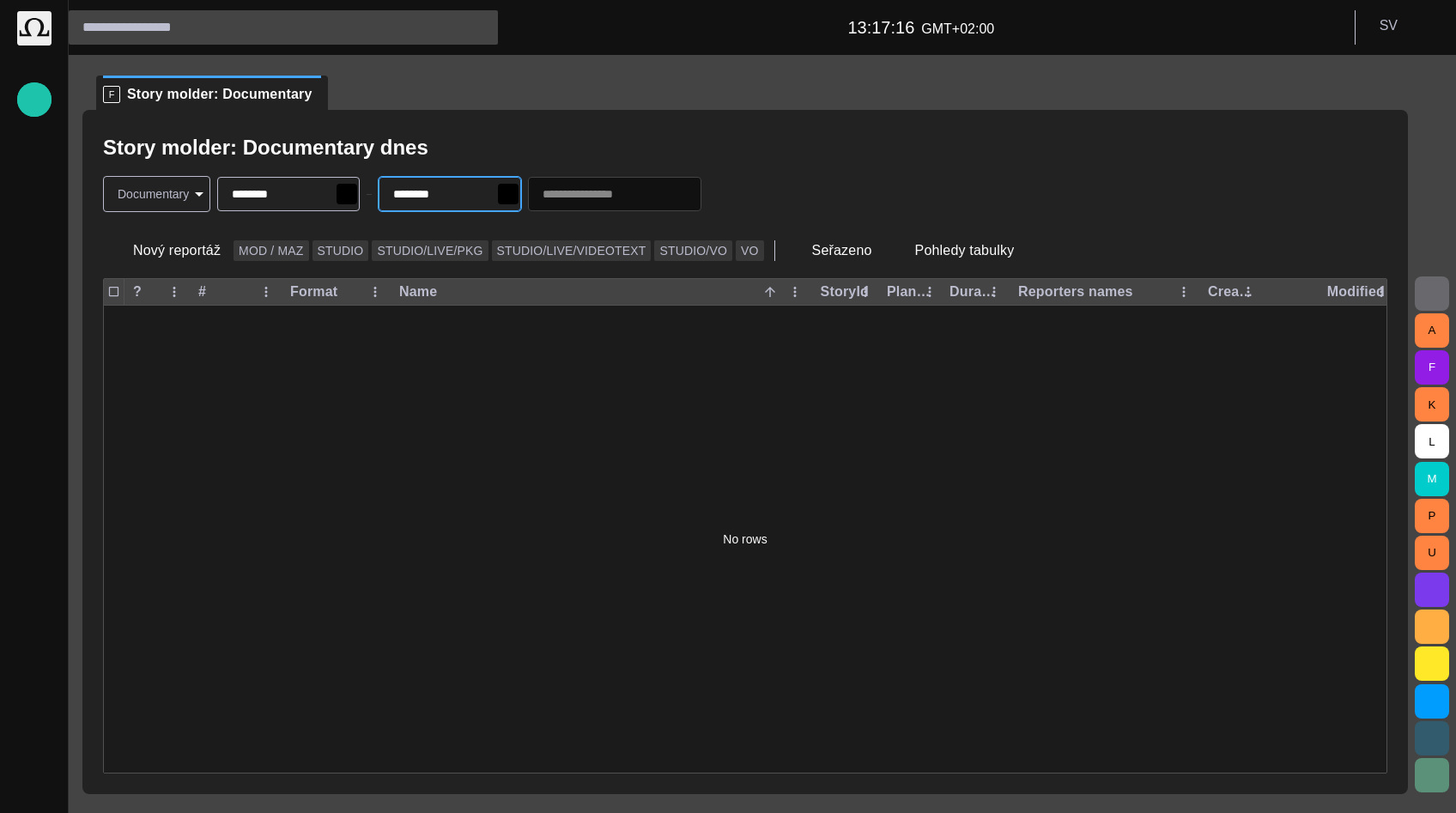 click on "Story molder: Documentary dnes Documentary ******** ******** ******** Nový reportáž MOD / MAZ STUDIO STUDIO/LIVE/PKG STUDIO/LIVE/VIDEOTEXT STUDIO/VO VO Seřazeno Pohledy tabulky ? # Format Name StoryId Plan dur Duration Reporters names Created by Modified No rows" at bounding box center (745, 452) 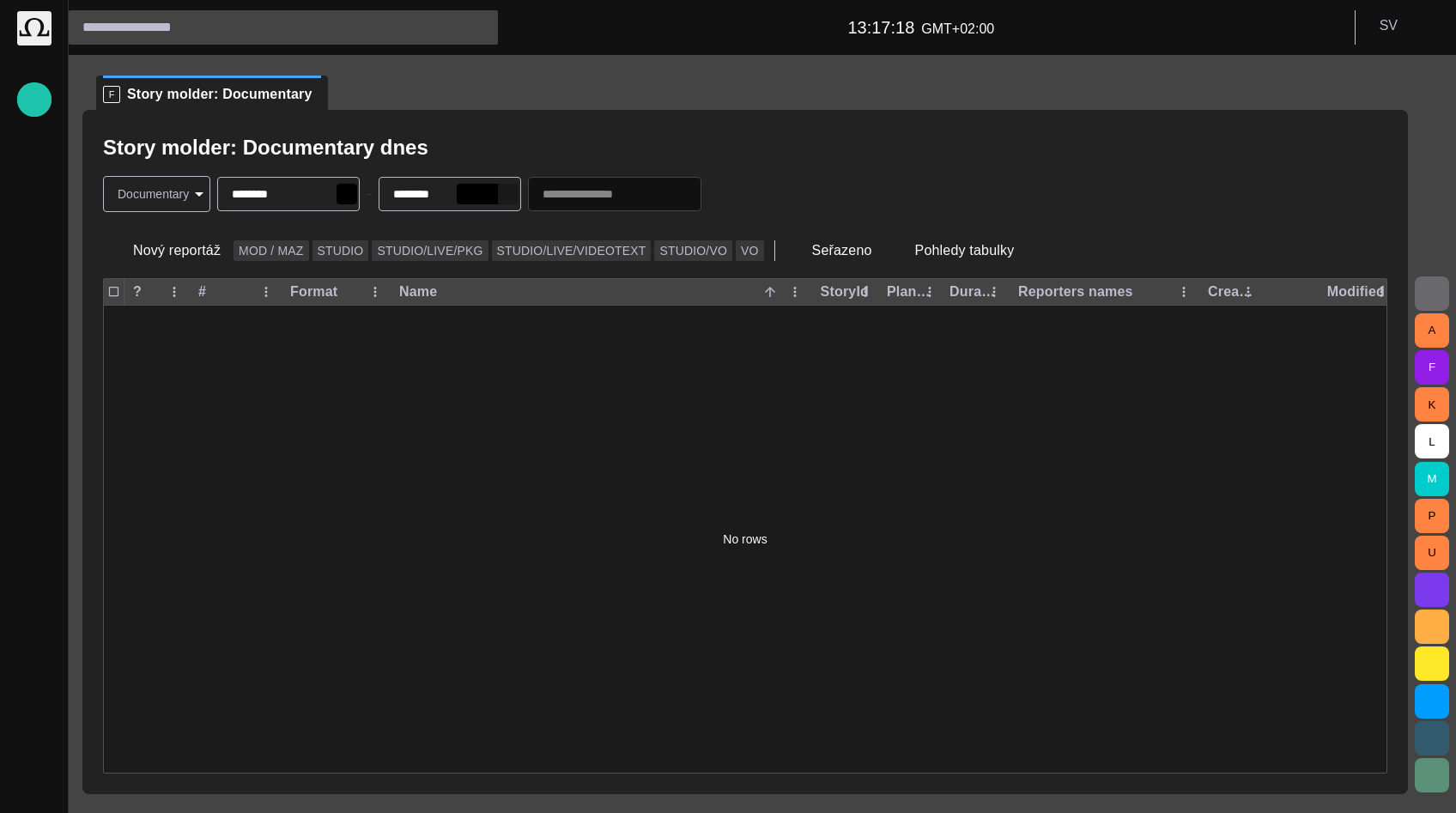 click at bounding box center (508, 194) 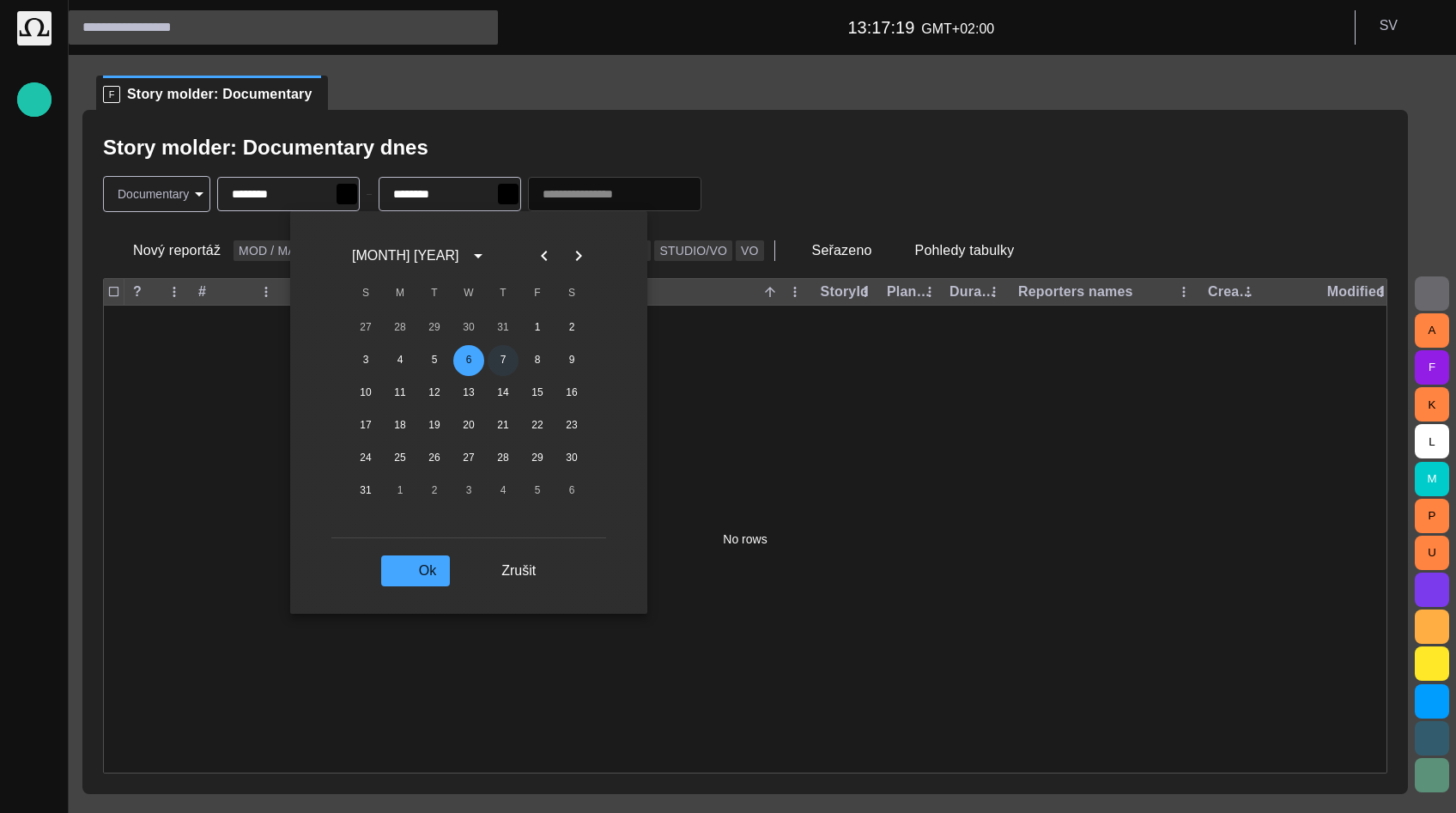 click on "7" at bounding box center (503, 361) 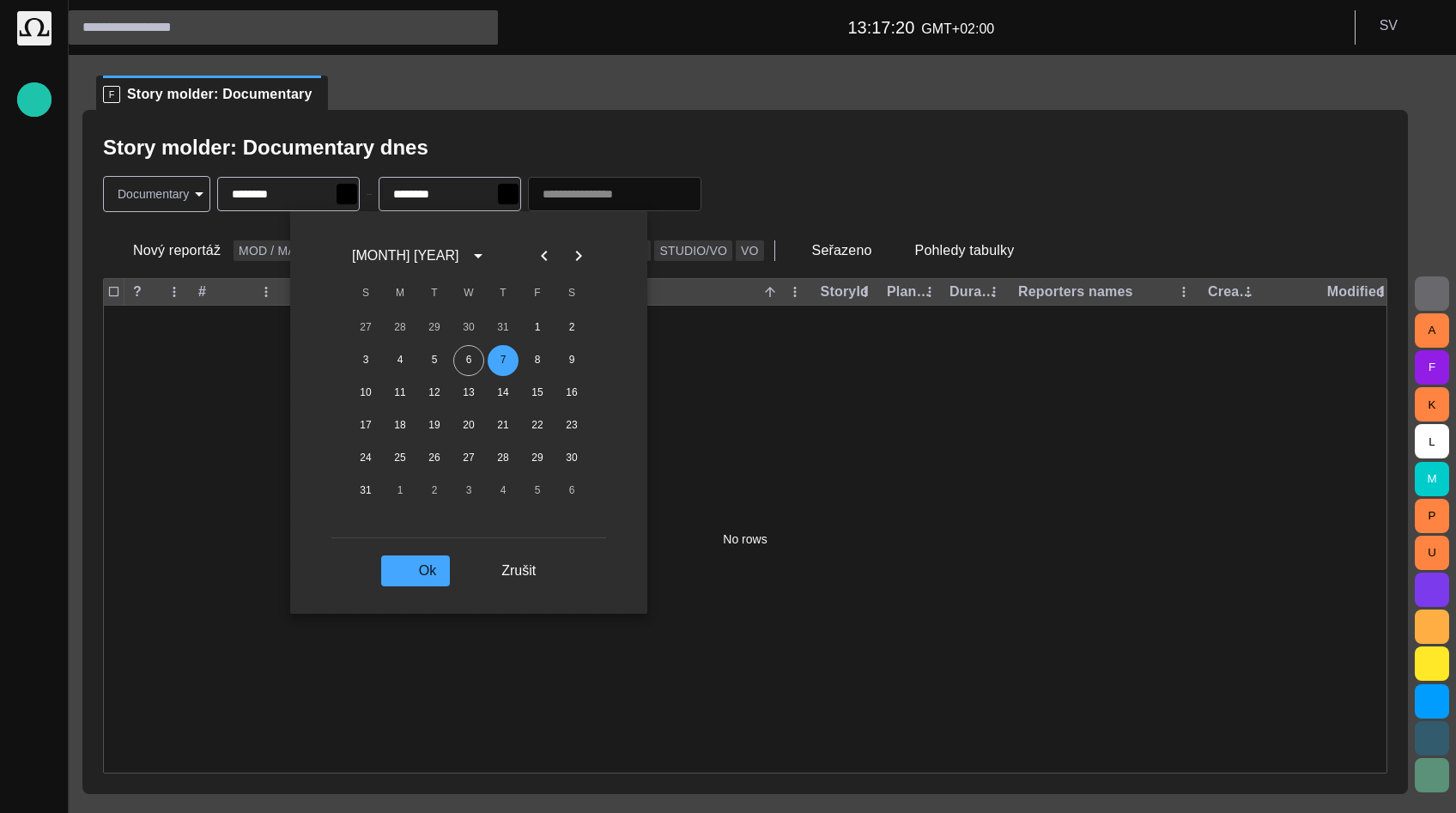 click on "Ok" at bounding box center [416, 571] 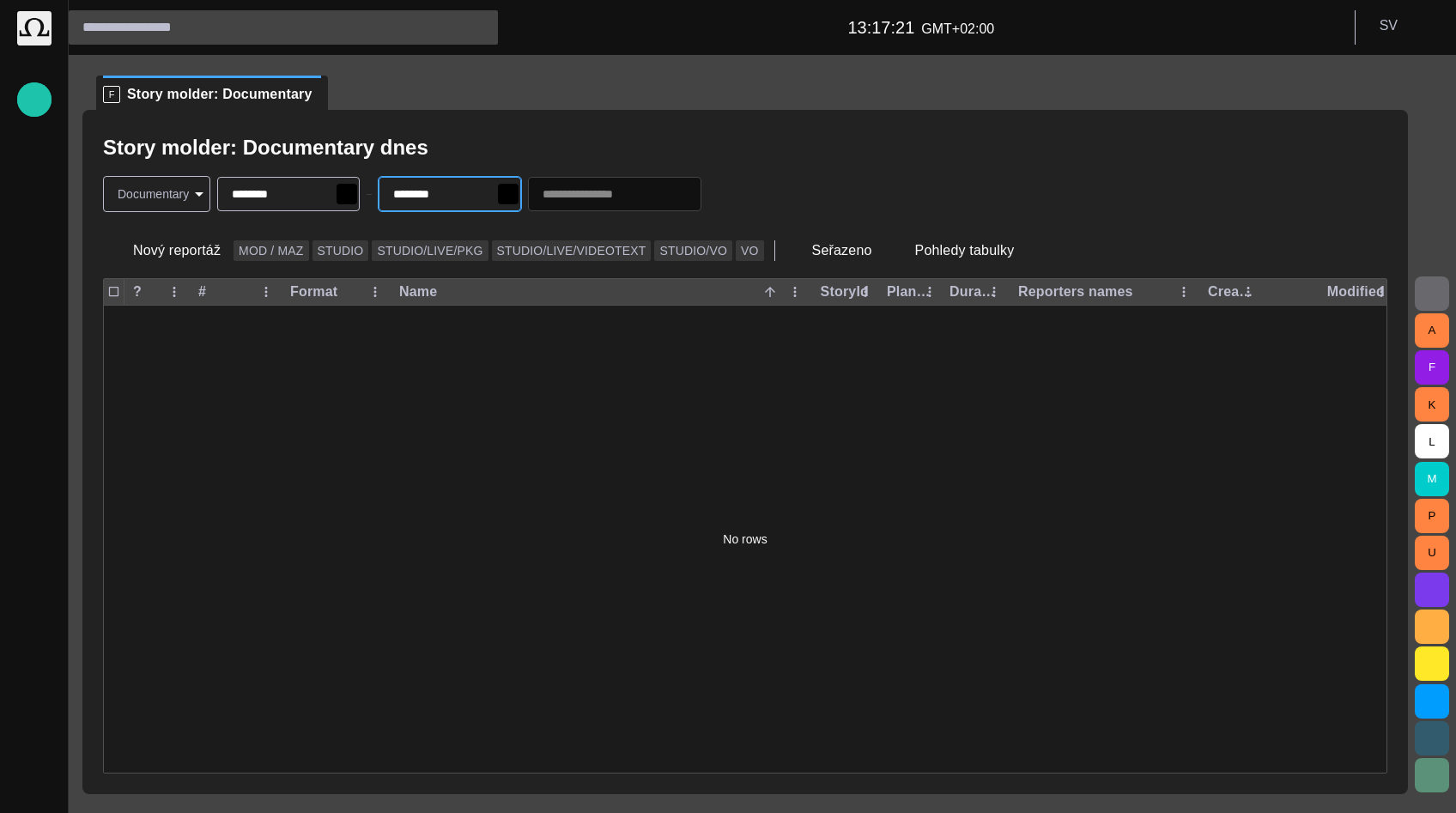 click on "F Story molder: Documentary" at bounding box center (735, 93) 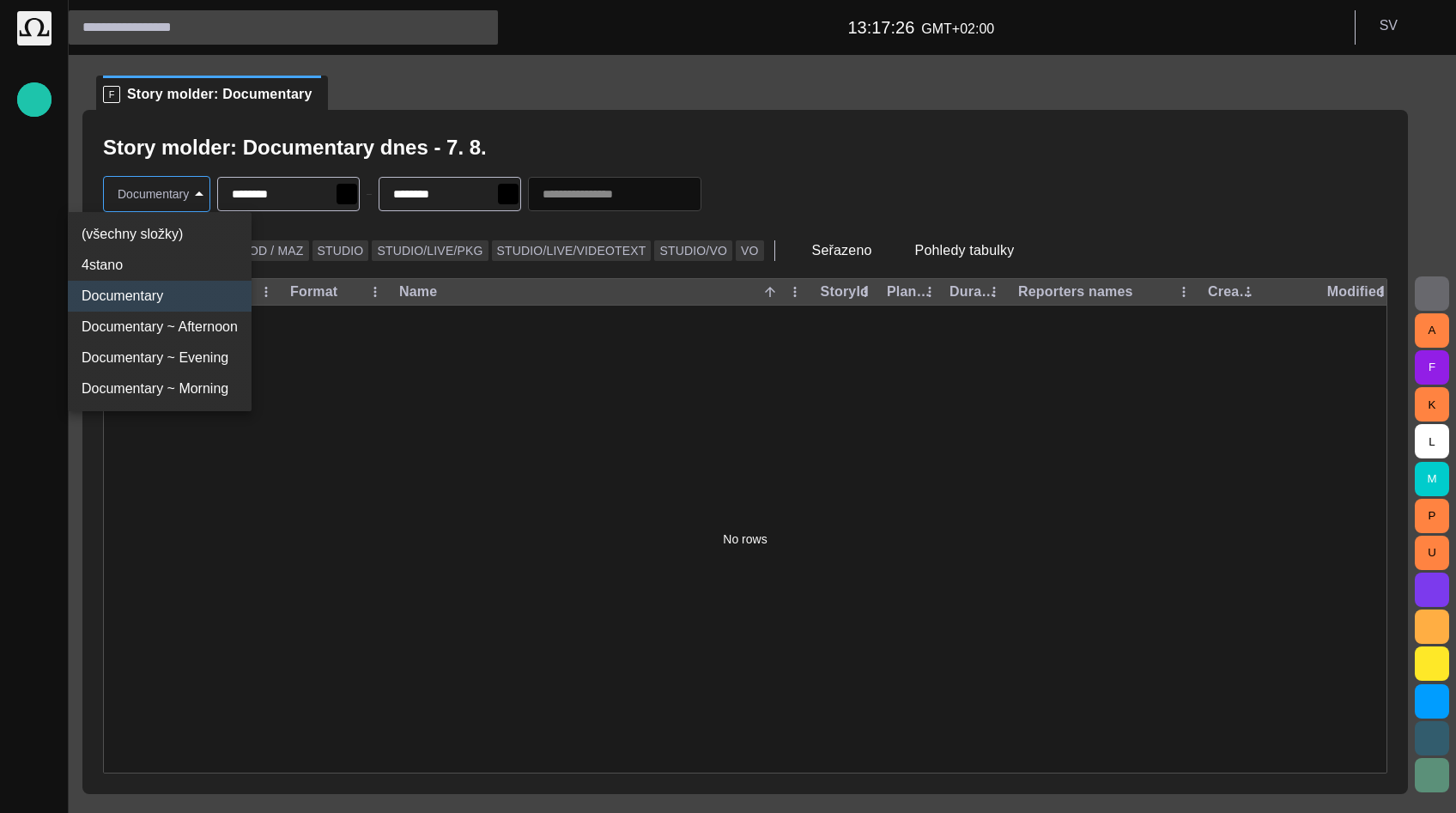 click on "Story molder: Documentary dnes
Press space bar to start a drag.
When dragging you can use the arrow keys to move the item around and escape to cancel.
Some screen readers may require you to be in focus mode or to use your pass through key
(všechny složky) 4stano Documentary Documentary ~ Afternoon Documentary ~ Evening Documentary ~ Morning" at bounding box center [728, 406] 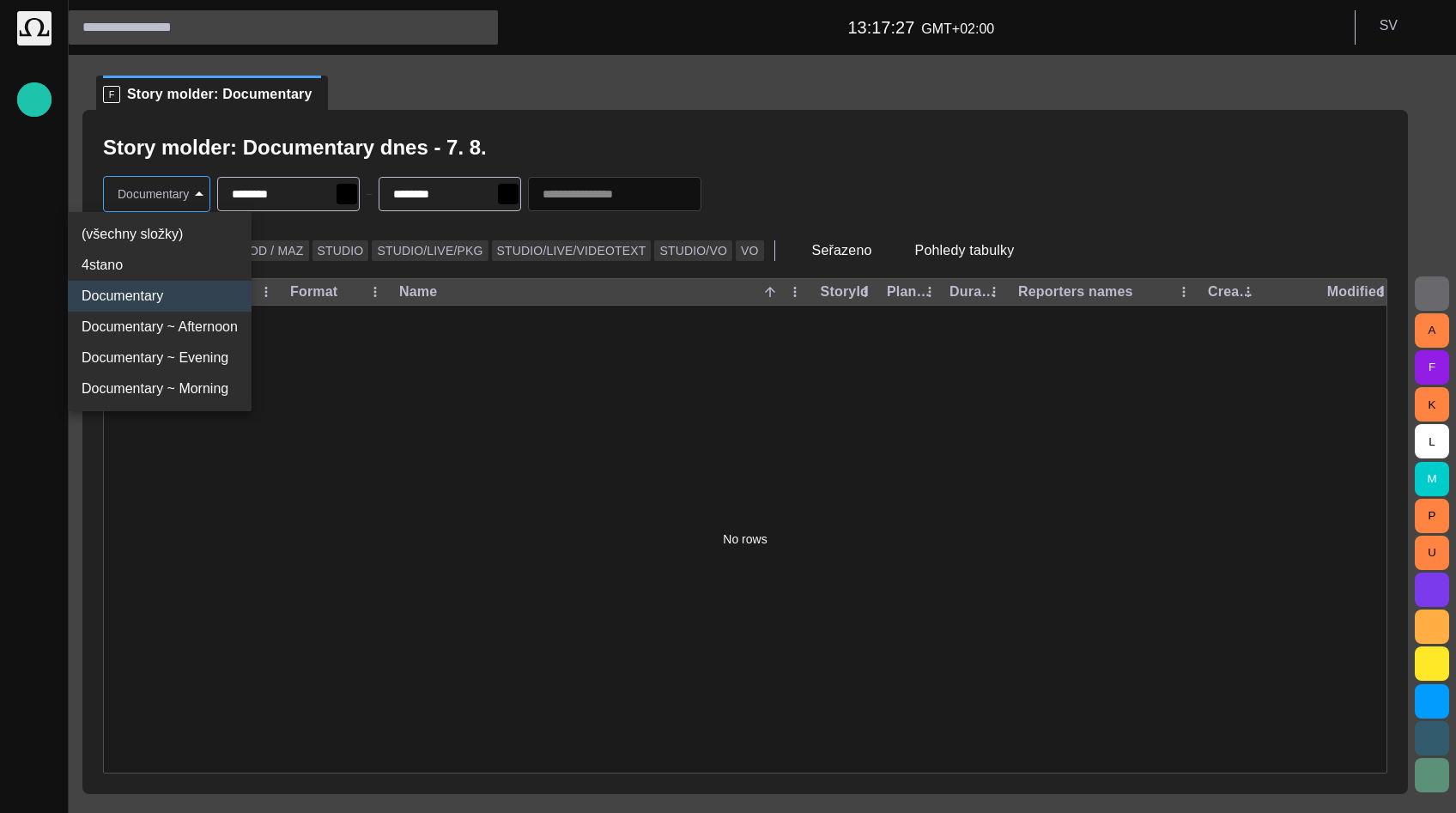 click on "Documentary ~ Evening" at bounding box center [160, 358] 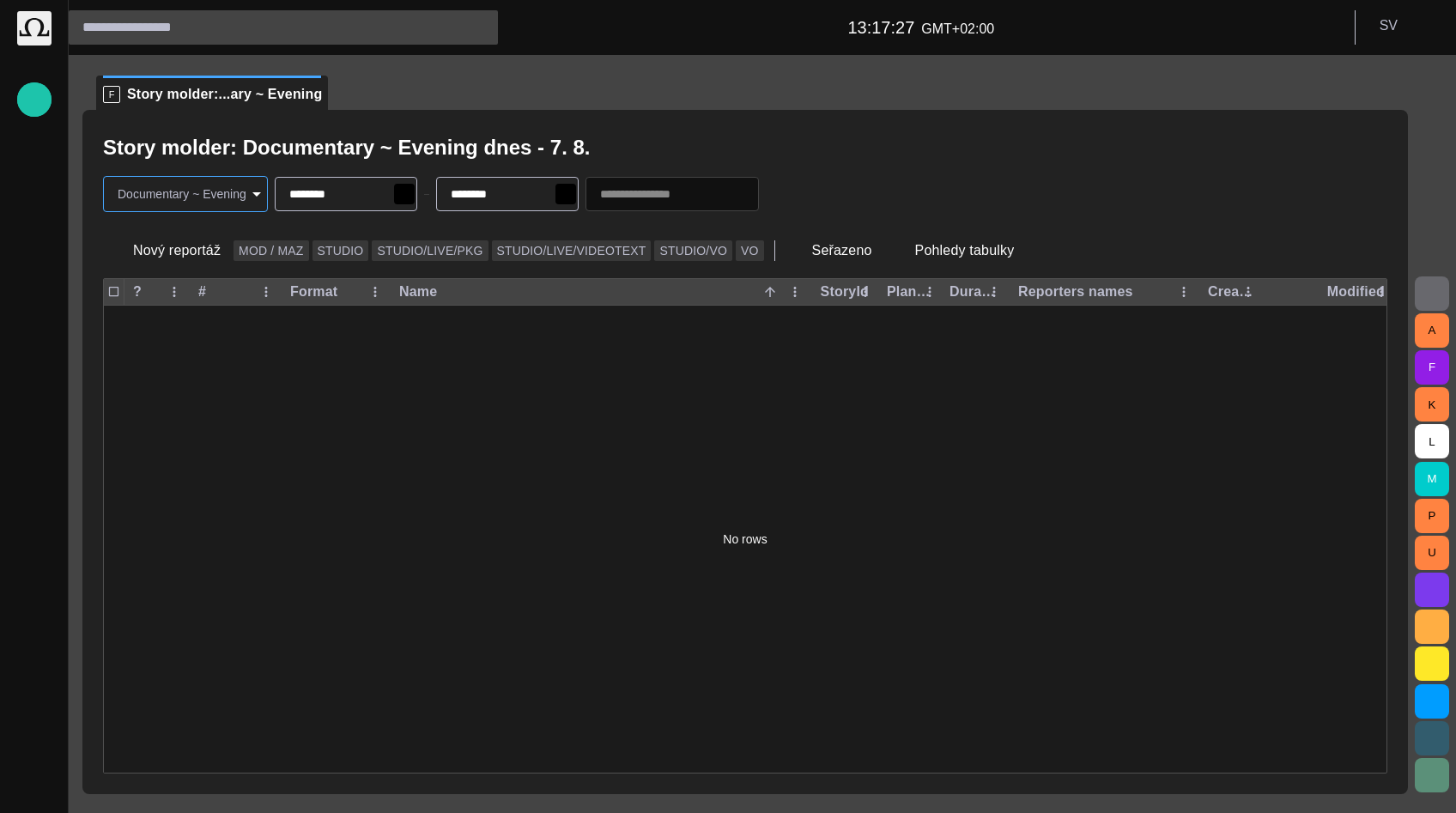 type on "********" 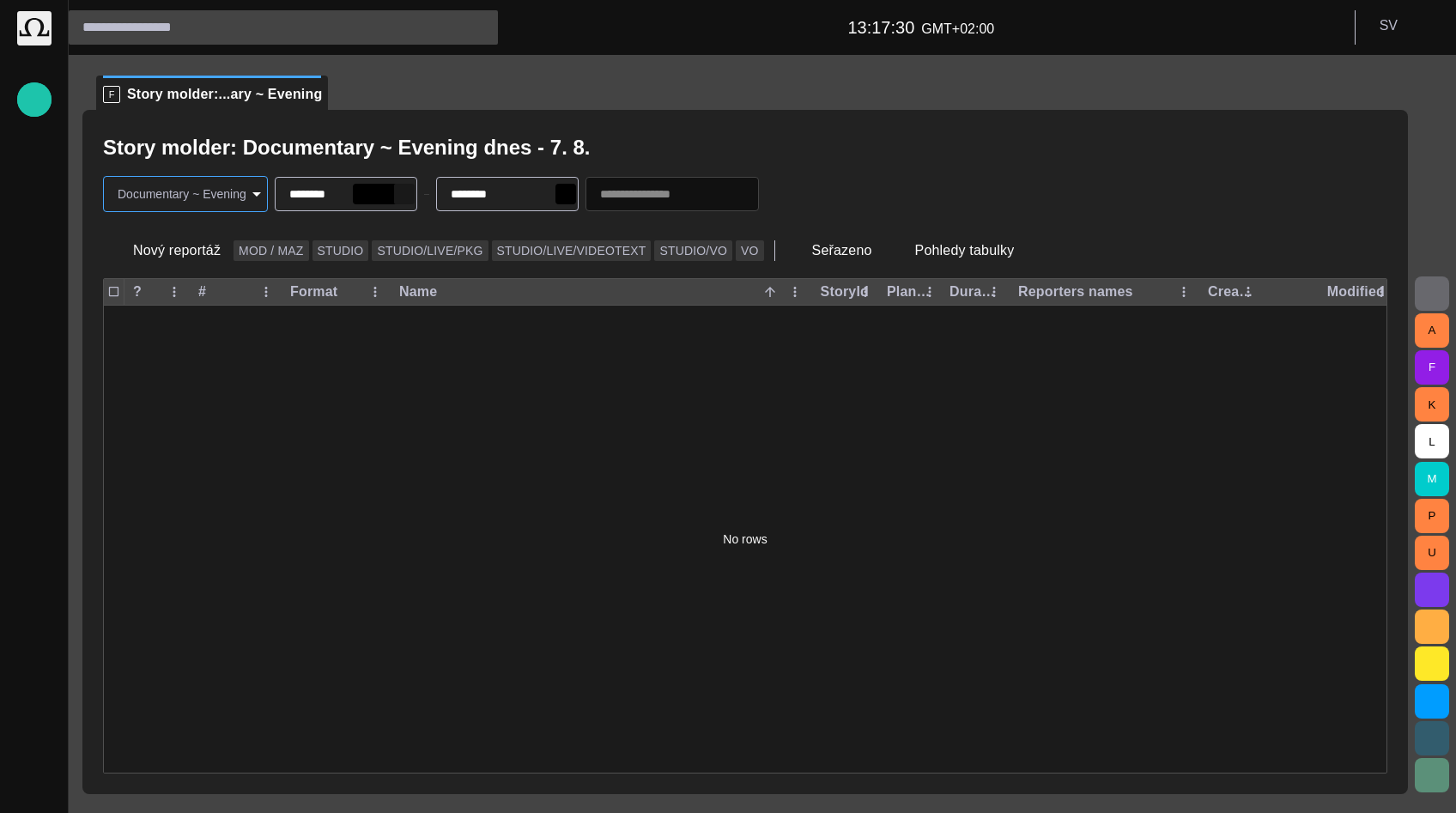 click at bounding box center [404, 194] 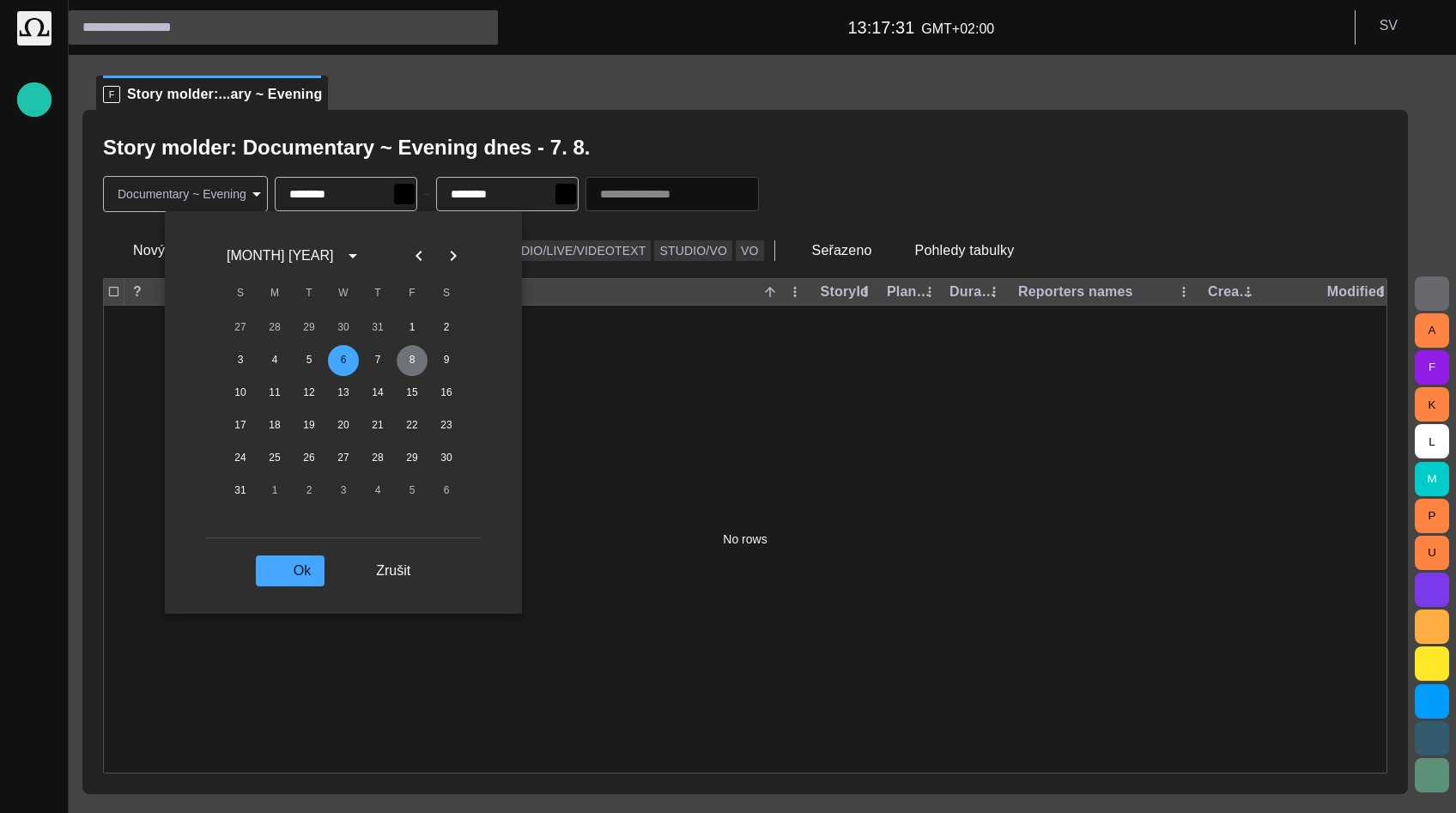 click on "8" at bounding box center (412, 361) 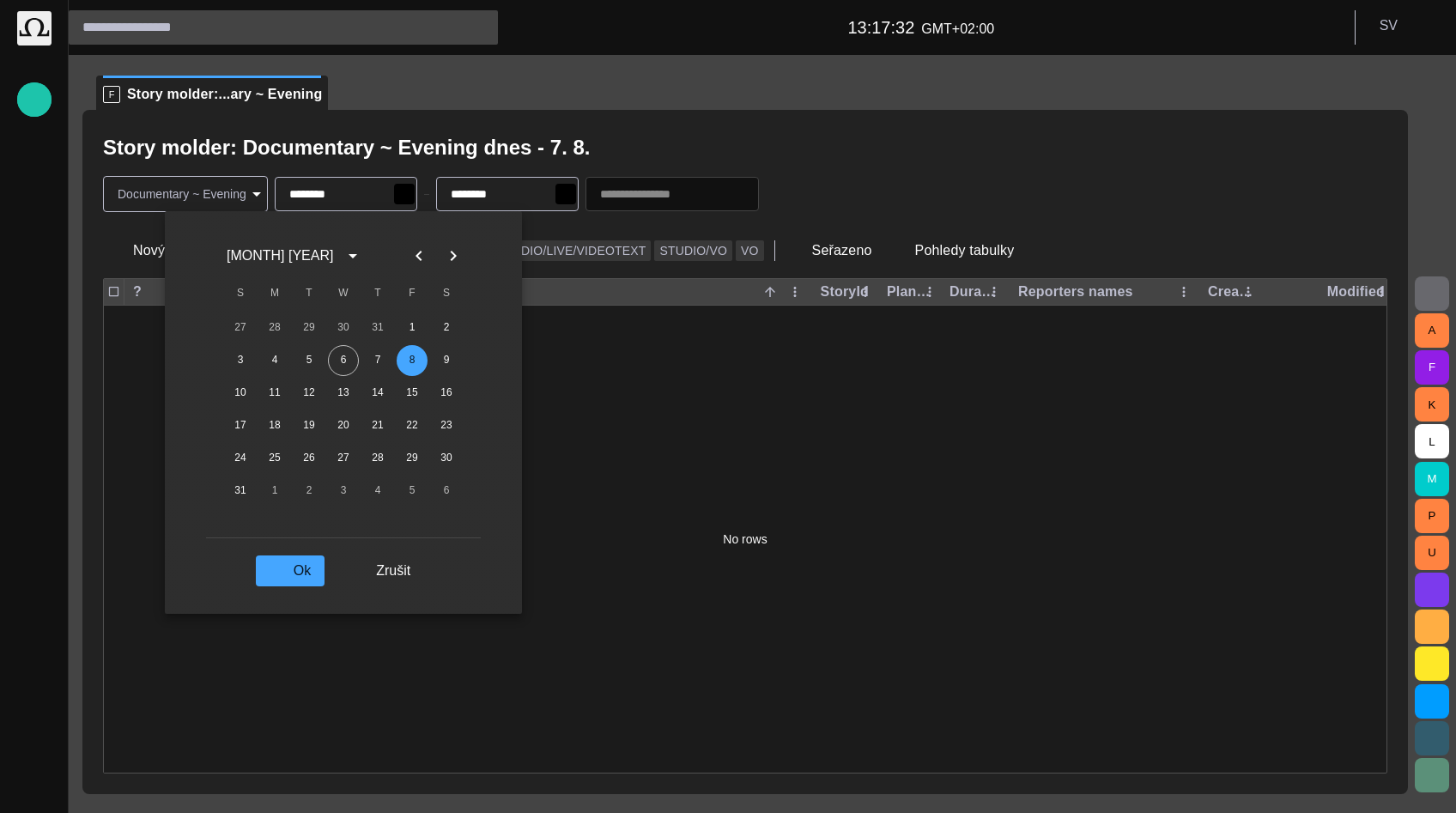 click on "Ok" at bounding box center [290, 571] 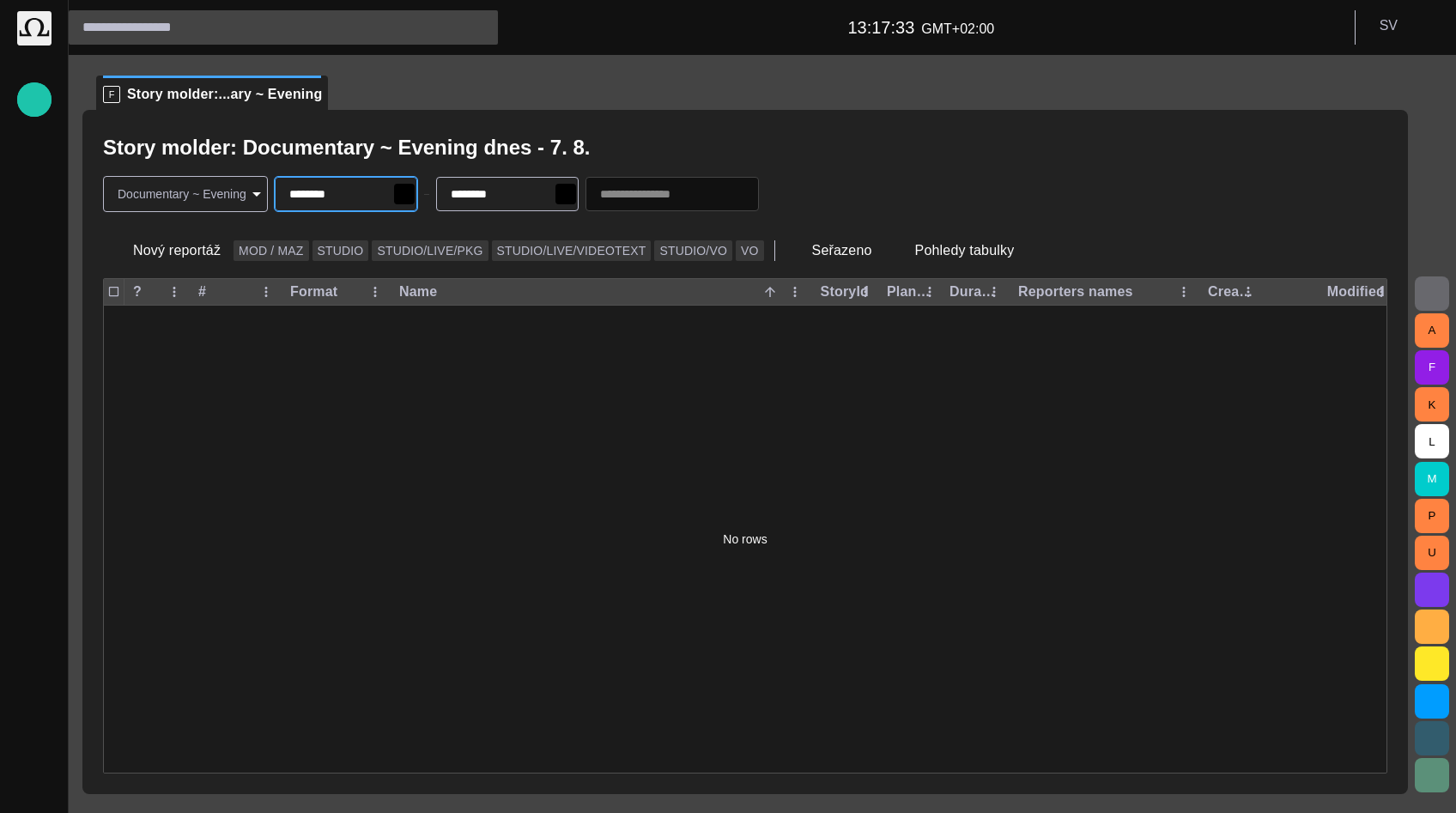 click on "No rows" at bounding box center (745, 539) 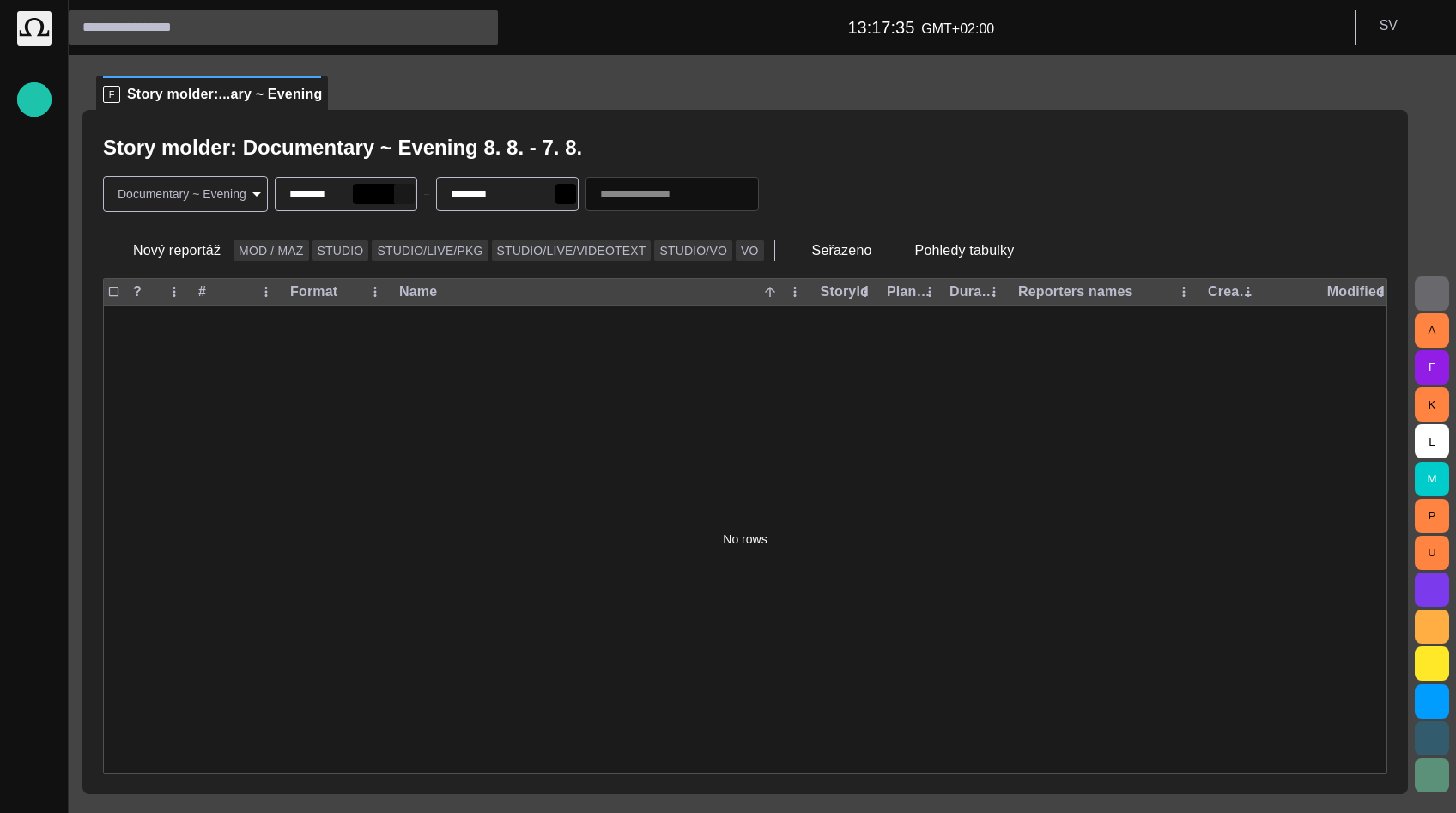 click at bounding box center [404, 194] 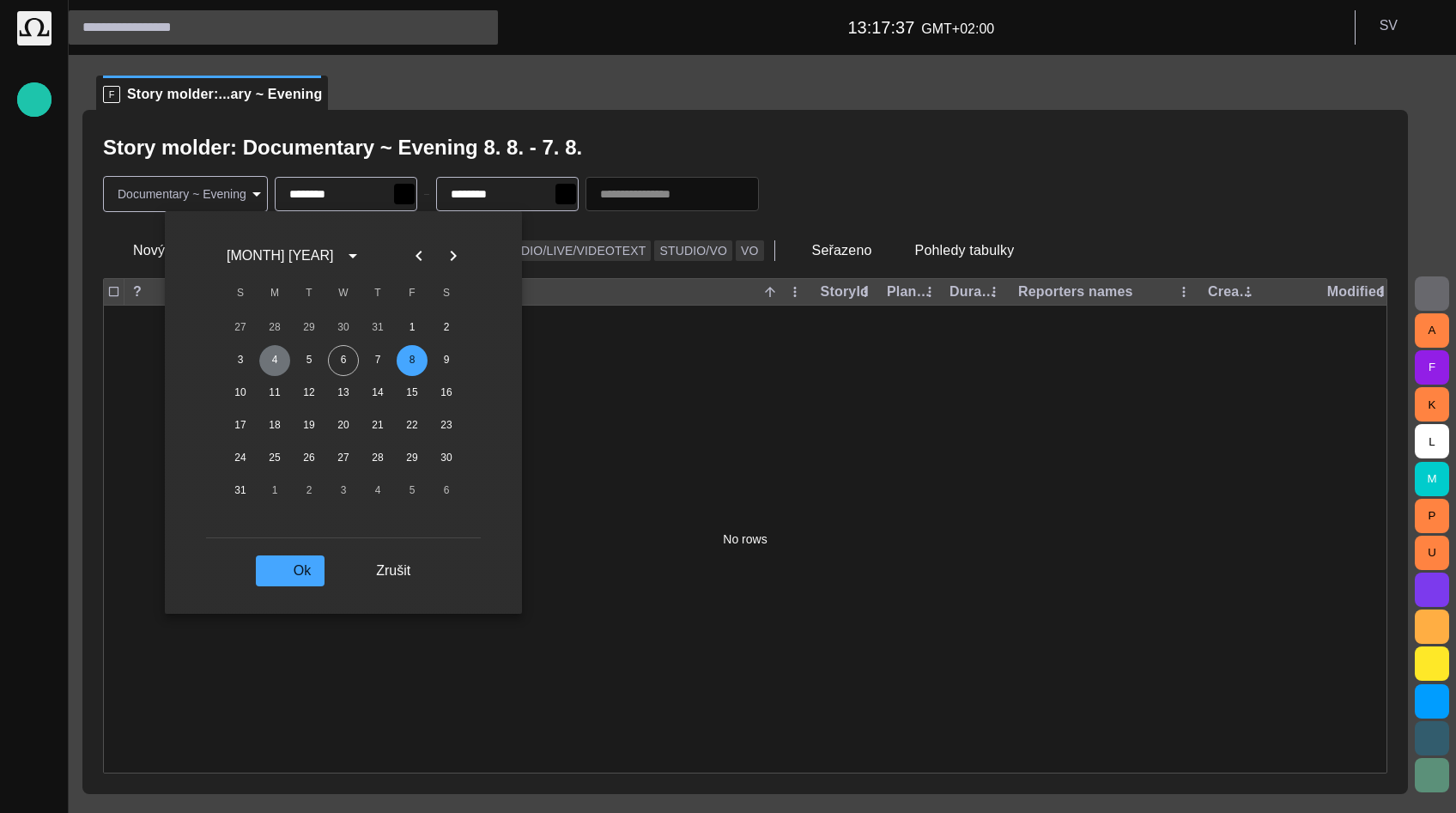 click on "4" at bounding box center [275, 361] 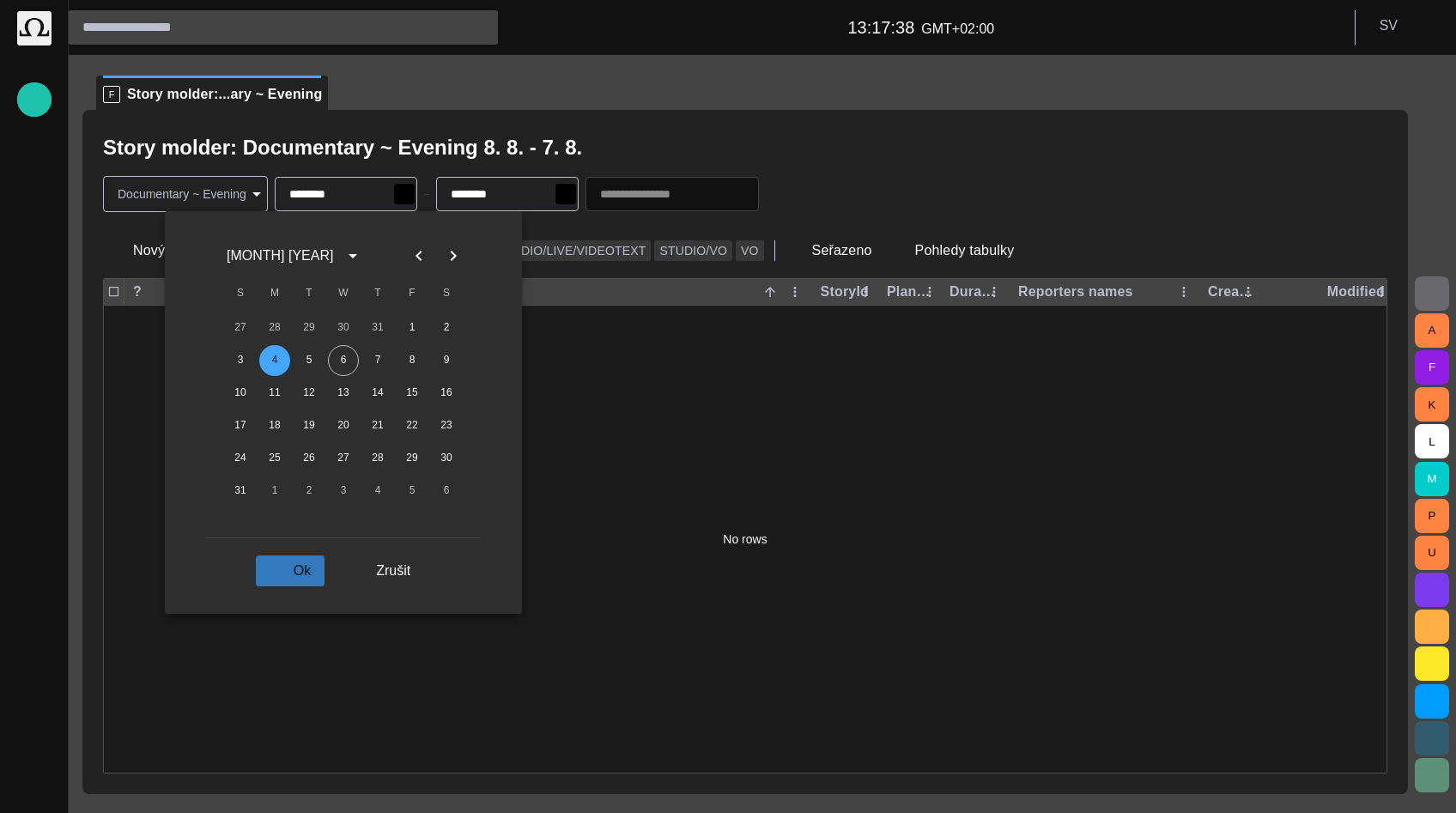 click at bounding box center [273, 571] 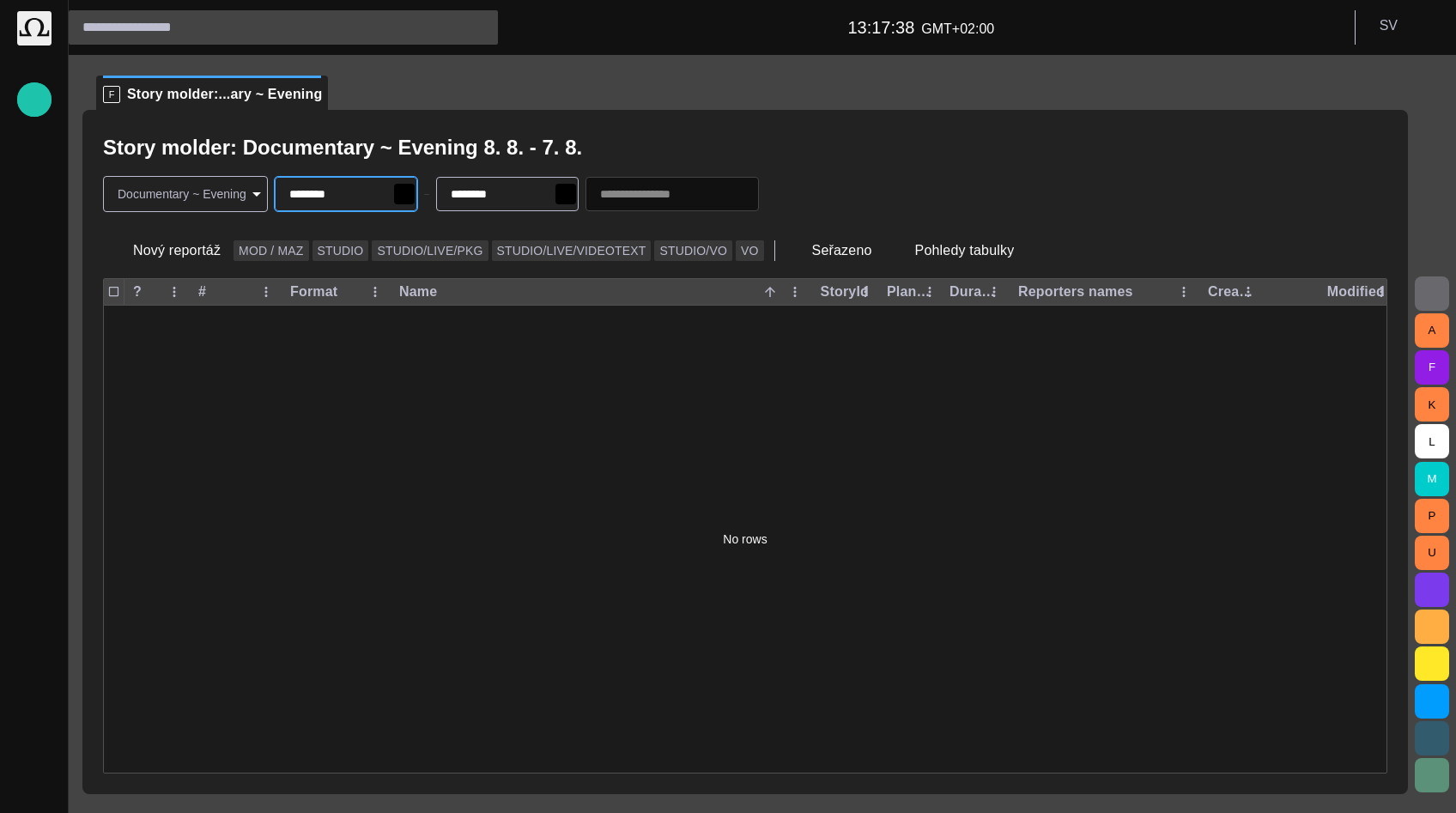 click on "No rows" at bounding box center [745, 539] 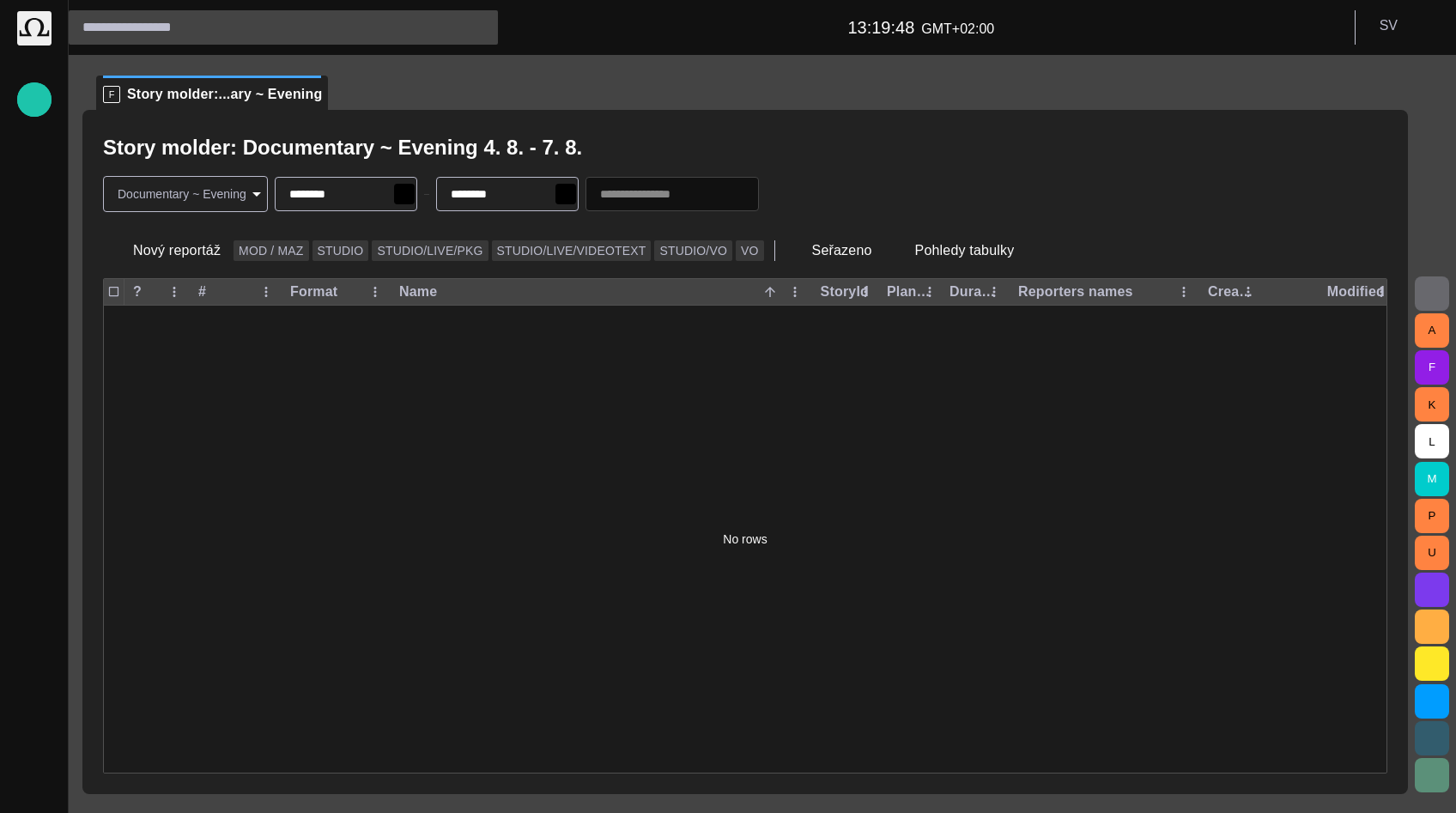 click on "Story Rundown Local News Publishing queue Story folders My OctopusX Social Media Media Media-test with filter Karel's media (playout) Rundowns Rundowns 2 Editorial Admin Administration https://apnews.com/ AI Assistant Octopus 13:19:48 GMT+02:00 S V F Story molder:...ary ~ Evening Story molder: Documentary ~ Evening 4. 8. - 7. 8. Documentary ~ Evening ******** ******** ******** Nový reportáž MOD / MAZ STUDIO STUDIO/LIVE/PKG STUDIO/LIVE/VIDEOTEXT STUDIO/VO VO Seřazeno Pohledy tabulky ? # Format Name StoryId Plan dur Duration Reporters names Created by Modified No rows A F K L M P U
Press space bar to start a drag.
When dragging you can use the arrow keys to move the item around and escape to cancel.
Some screen readers may require you to be in focus mode or to use your pass through key" at bounding box center (728, 406) 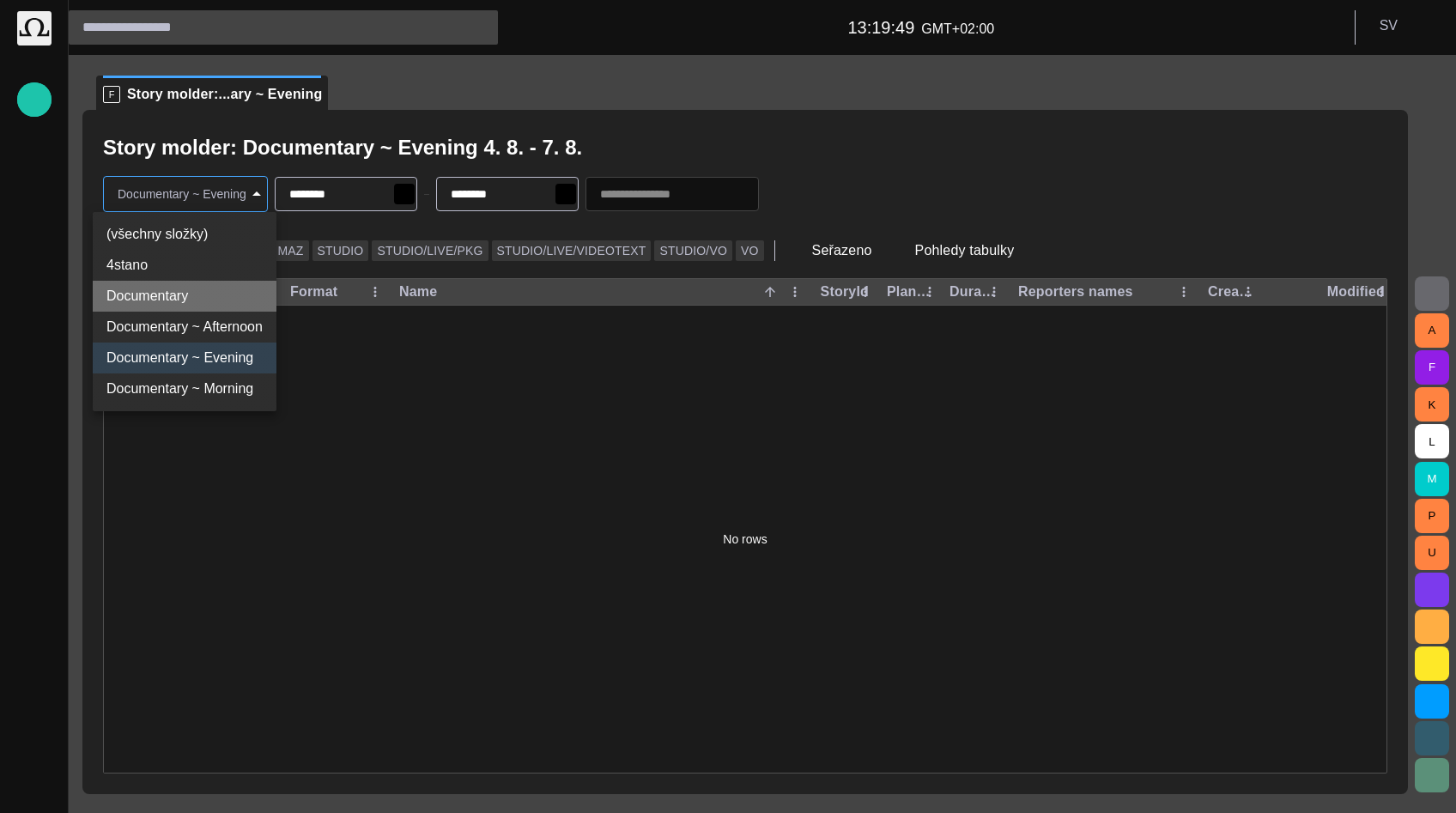 click on "Documentary" at bounding box center (185, 296) 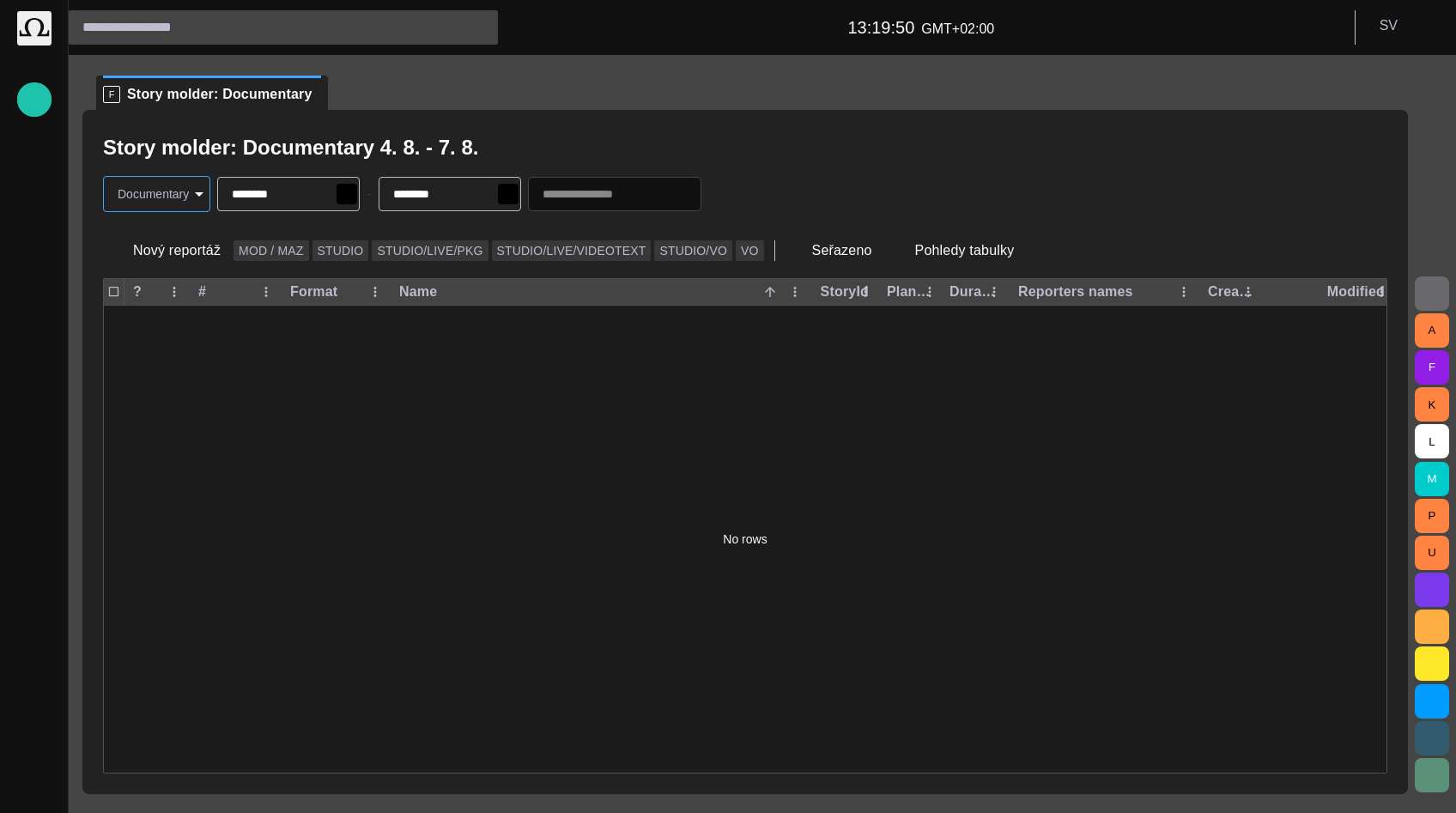 click on "Octopus 13:19:50 GMT+02:00 S V F Story molder: Documentary Story molder: Documentary 4. 8. - 7. 8. Documentary ******** ******** ******** Nový reportáž MOD / MAZ STUDIO STUDIO/LIVE/PKG STUDIO/LIVE/VIDEOTEXT STUDIO/VO VO Seřazeno Pohledy tabulky ? # Format Name StoryId Plan dur Duration Reporters names Created by Modified No rows A F K L M P U
Press space bar to start a drag.
When dragging you can use the arrow keys to move the item around and escape to cancel.
Some screen readers may require you to be in focus mode or to use your pass through key" at bounding box center [728, 406] 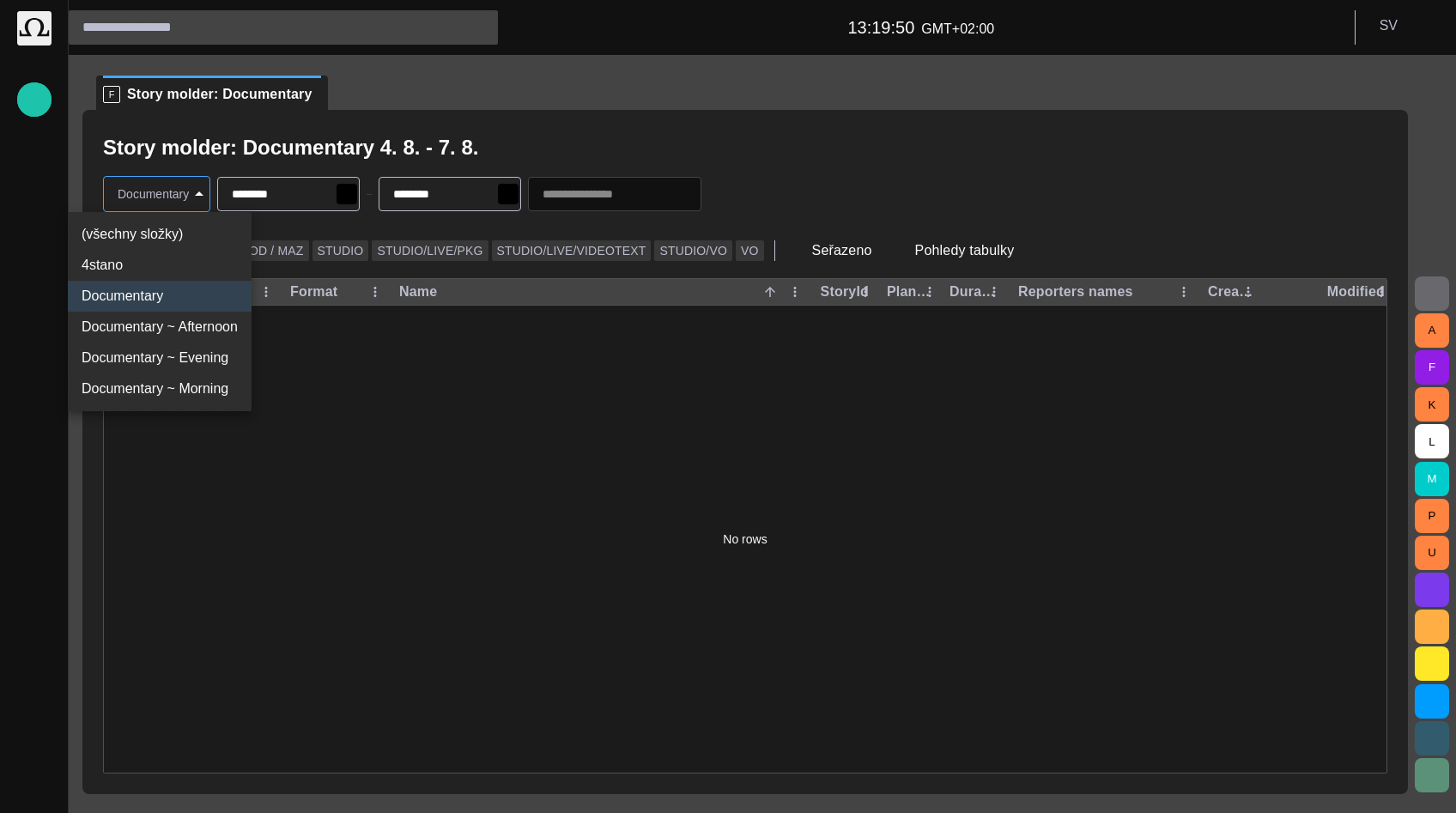 click on "4stano" at bounding box center [160, 265] 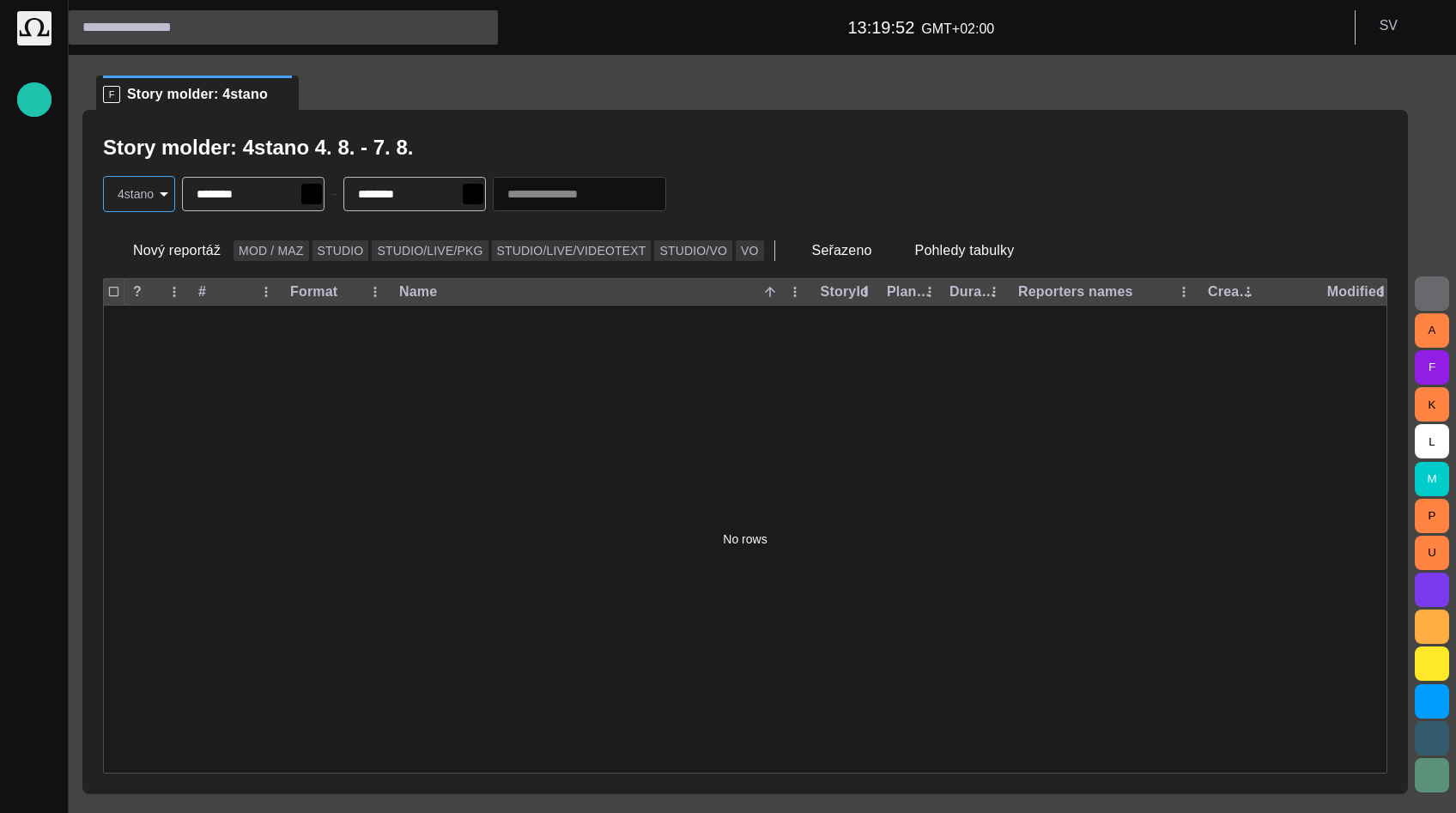 click on "**********" at bounding box center [728, 406] 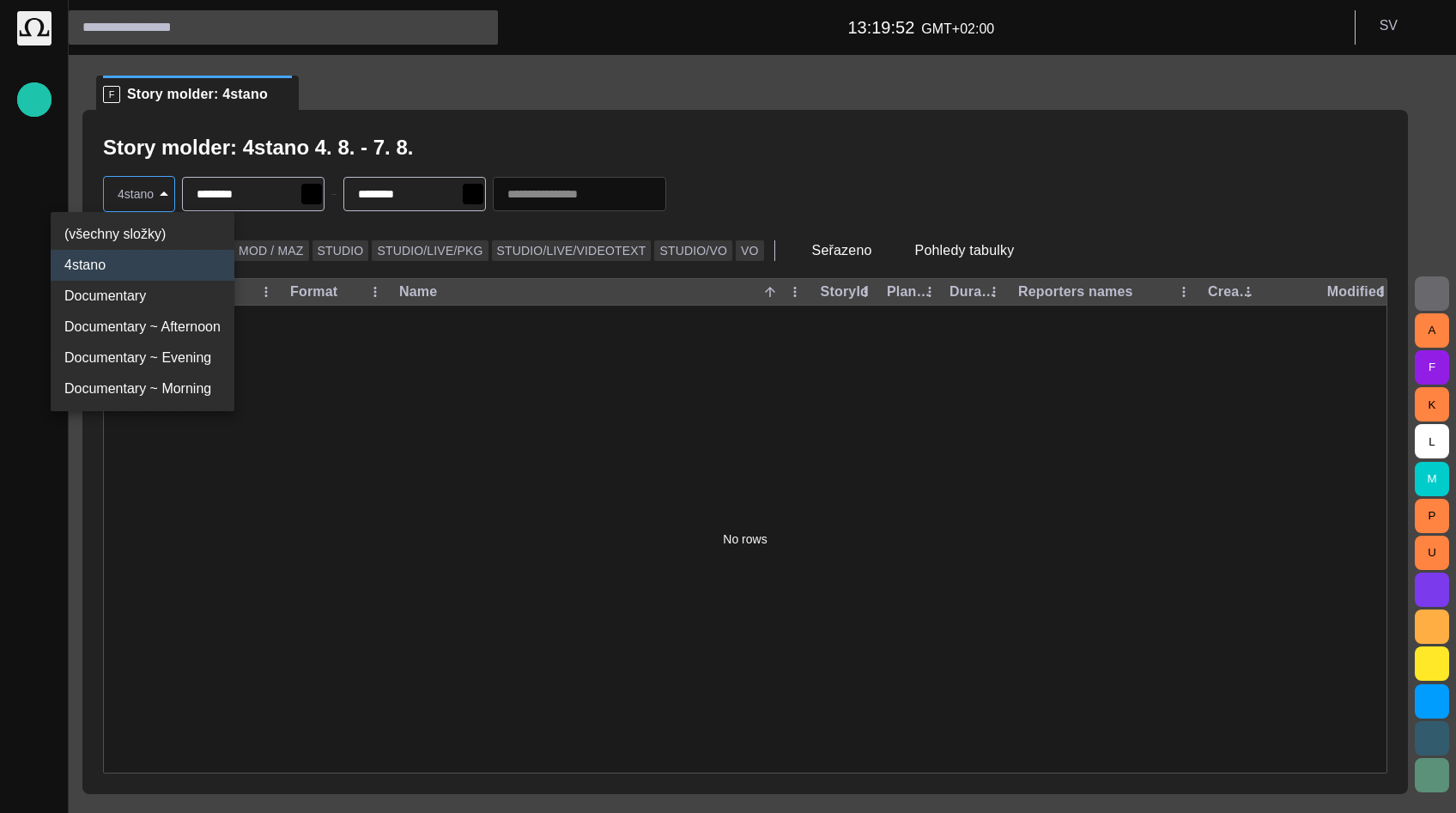 click on "(všechny složky)" at bounding box center (143, 234) 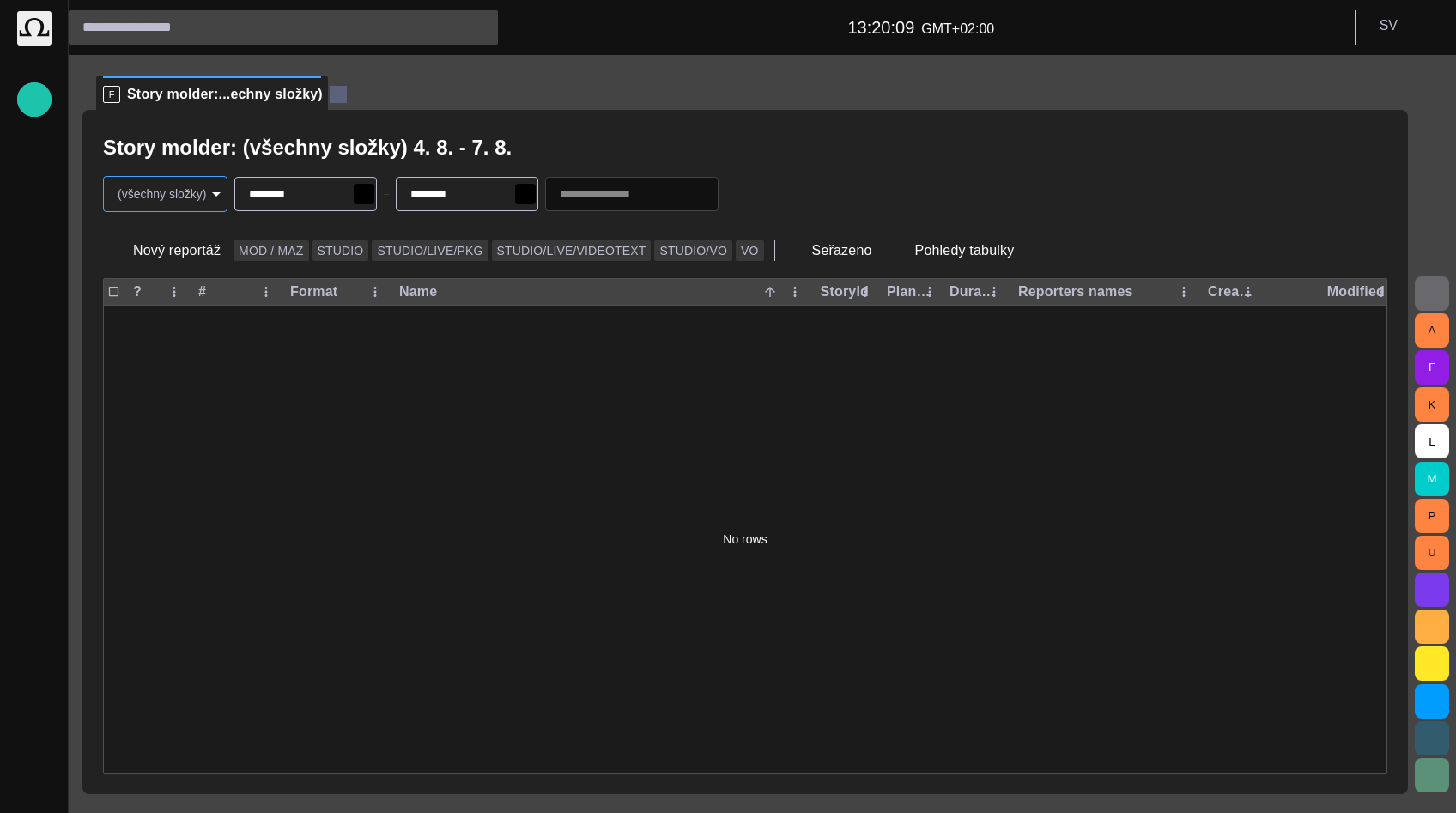 click at bounding box center [338, 94] 